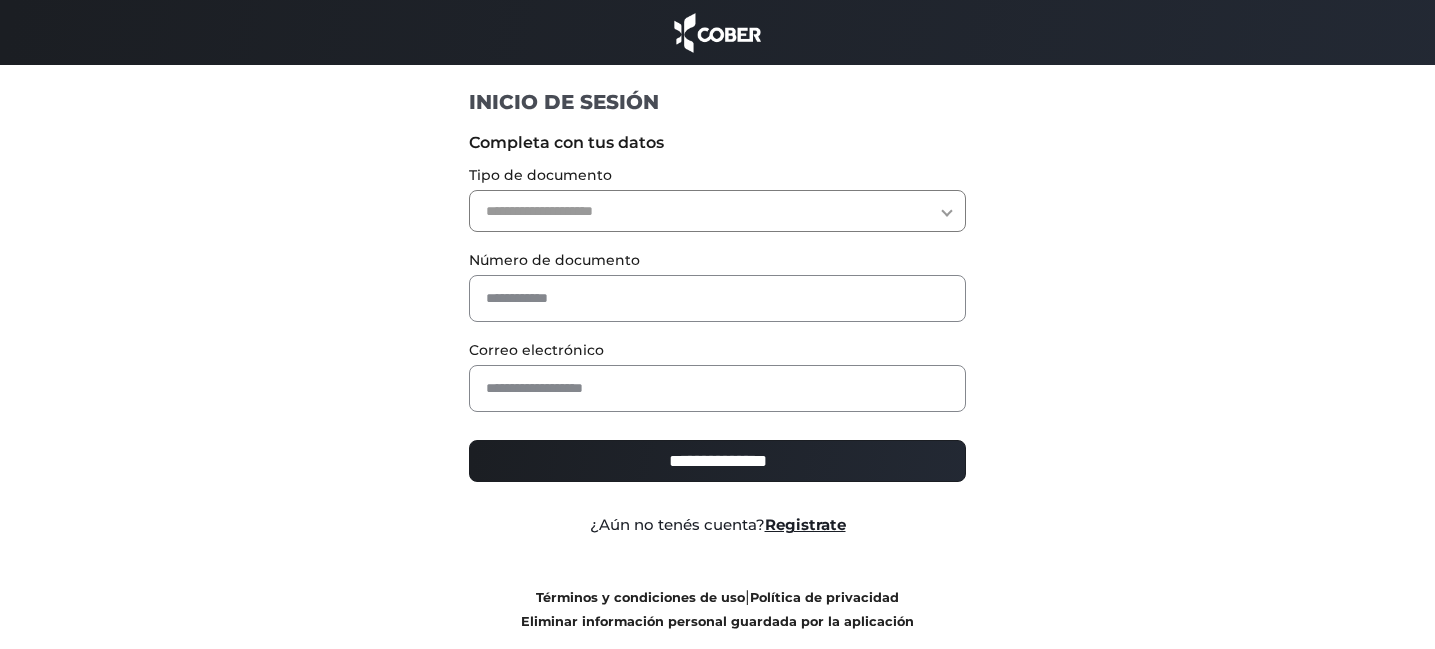 scroll, scrollTop: 0, scrollLeft: 0, axis: both 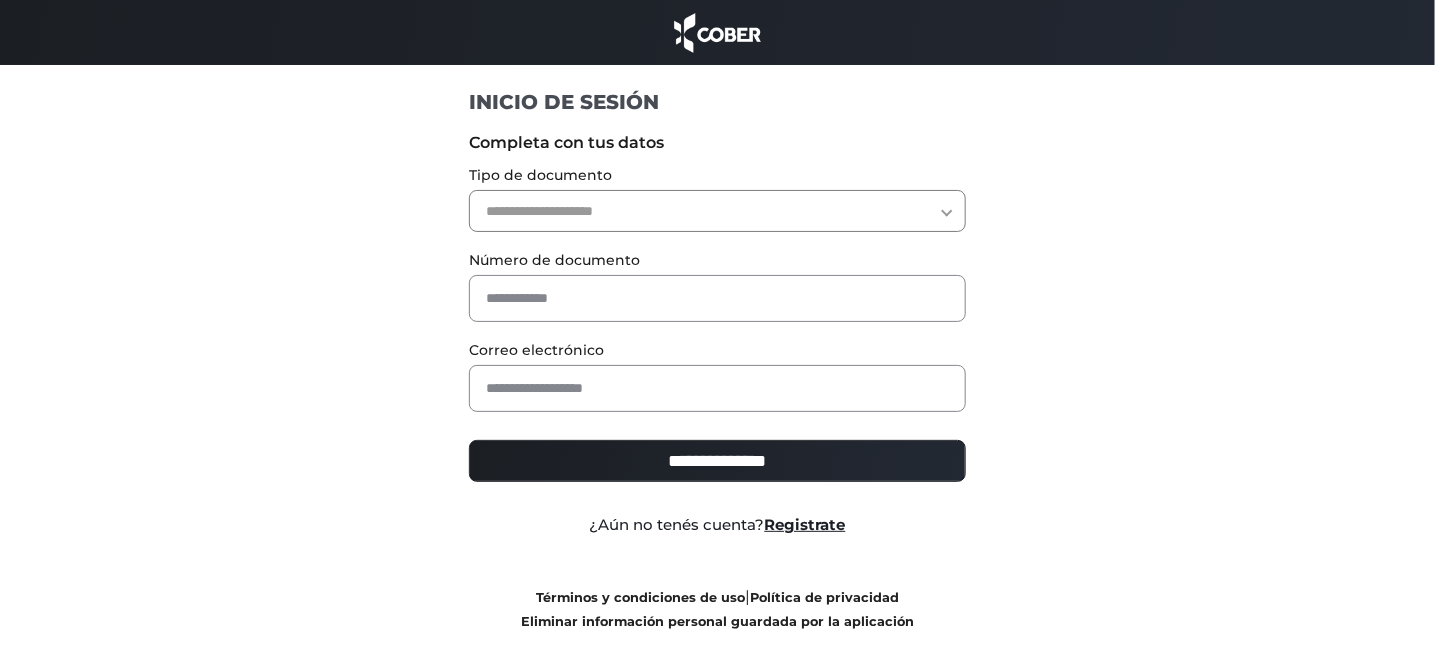 click on "**********" at bounding box center (717, 211) 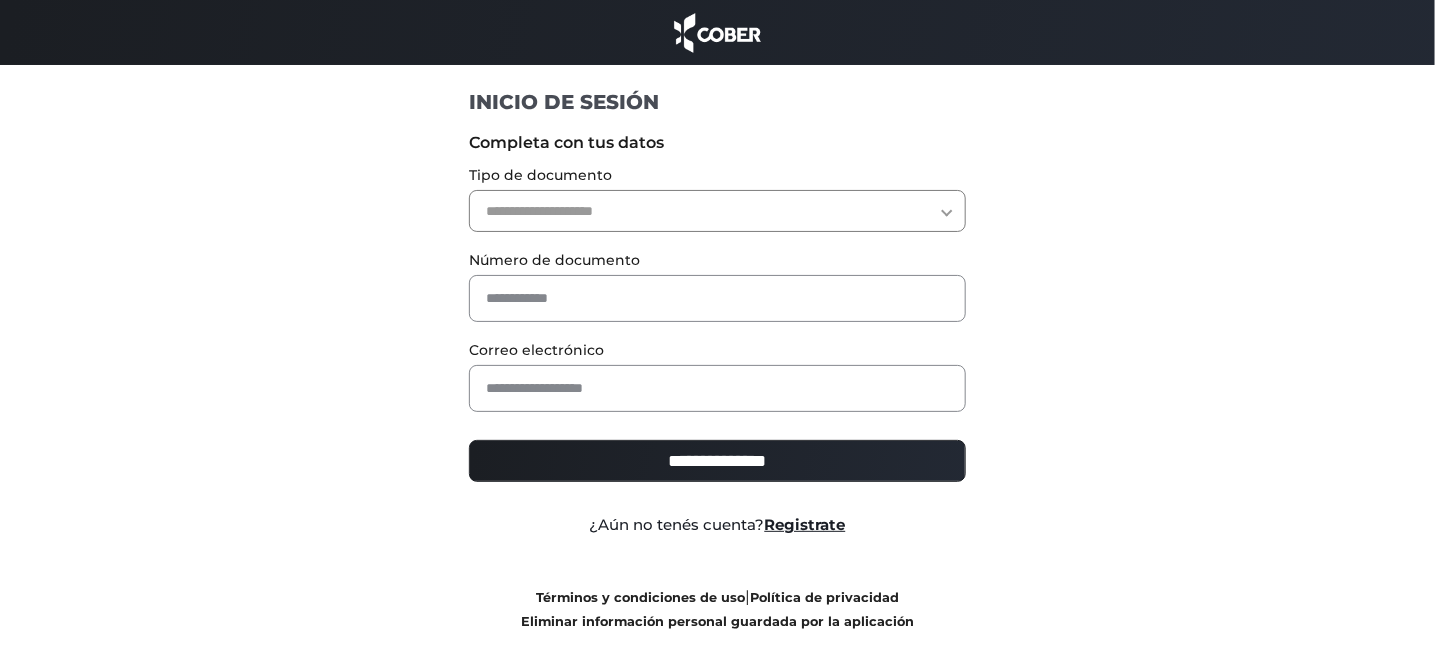 select on "***" 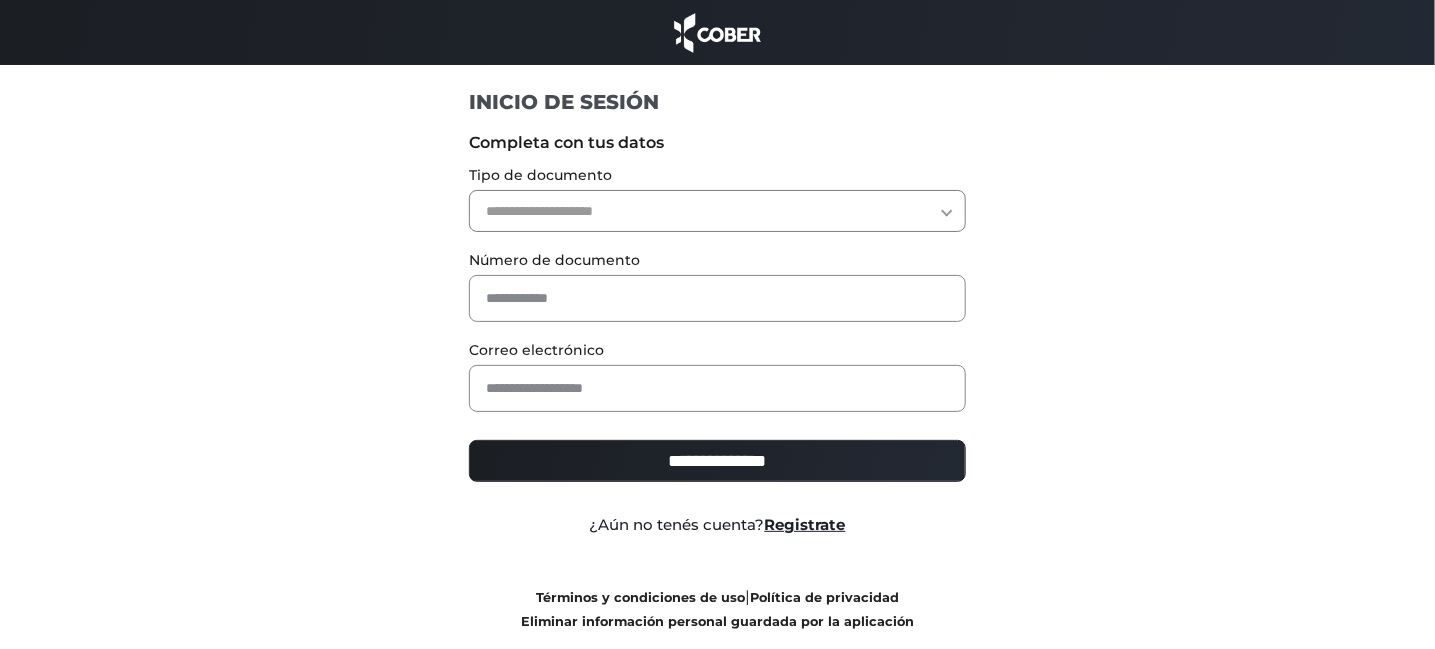 click on "**********" at bounding box center (717, 211) 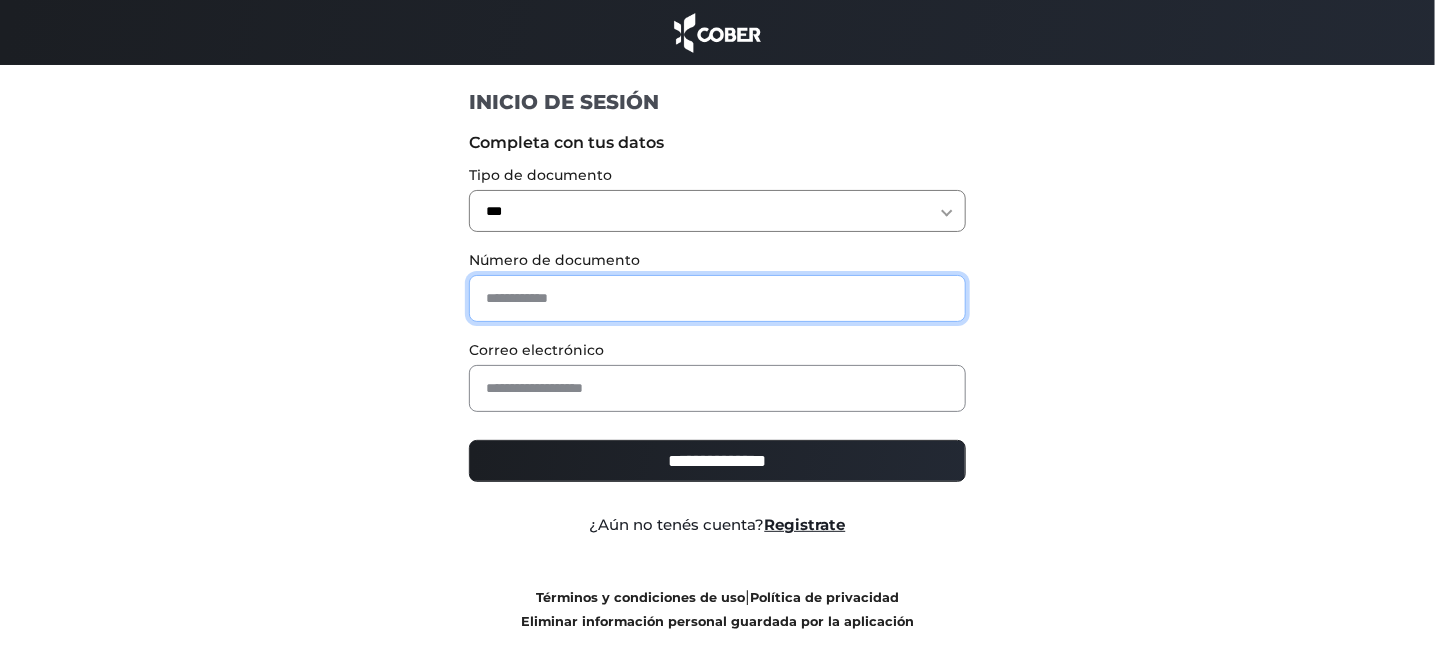 click at bounding box center [717, 298] 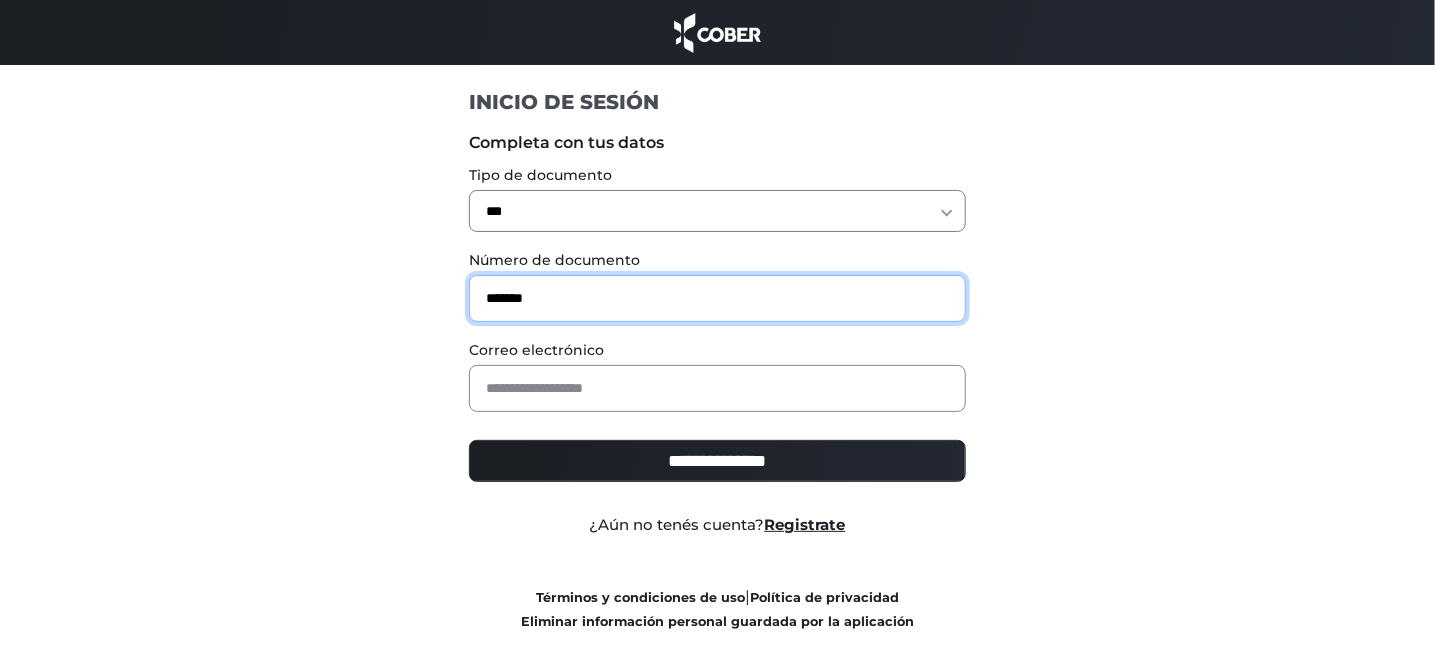 type on "*******" 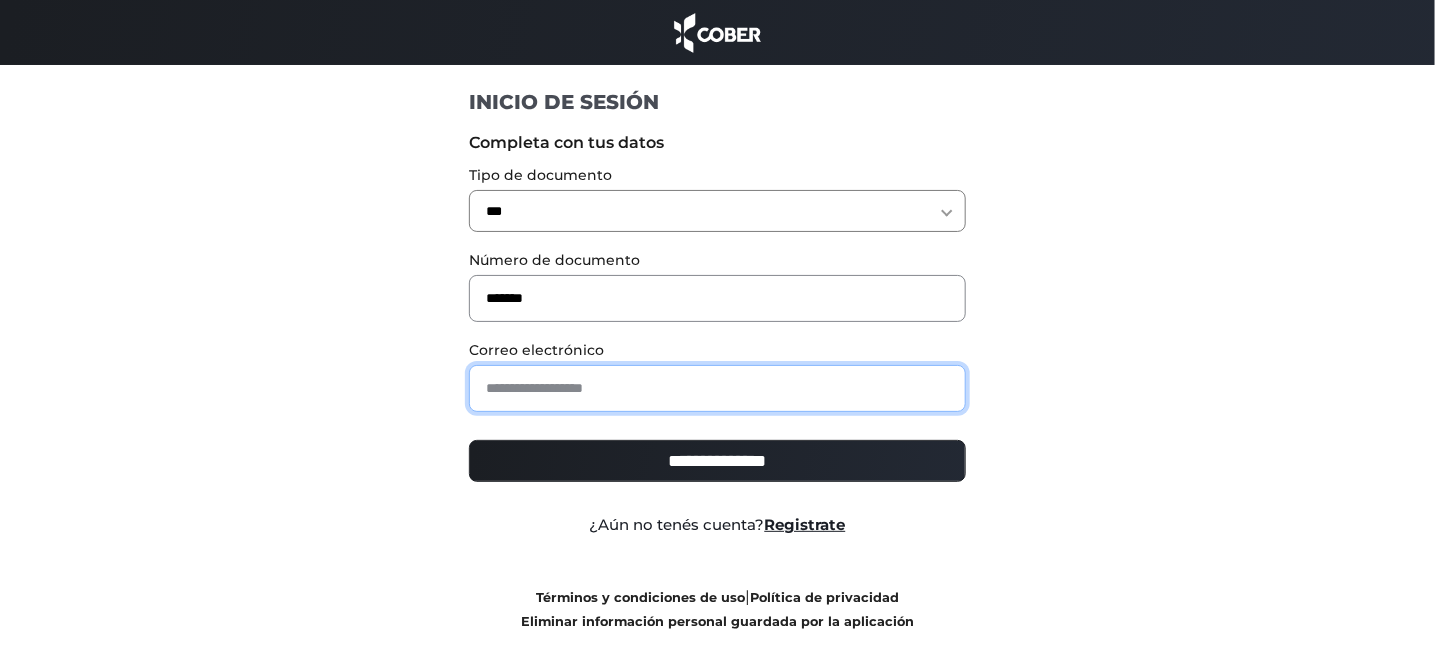 click at bounding box center [717, 388] 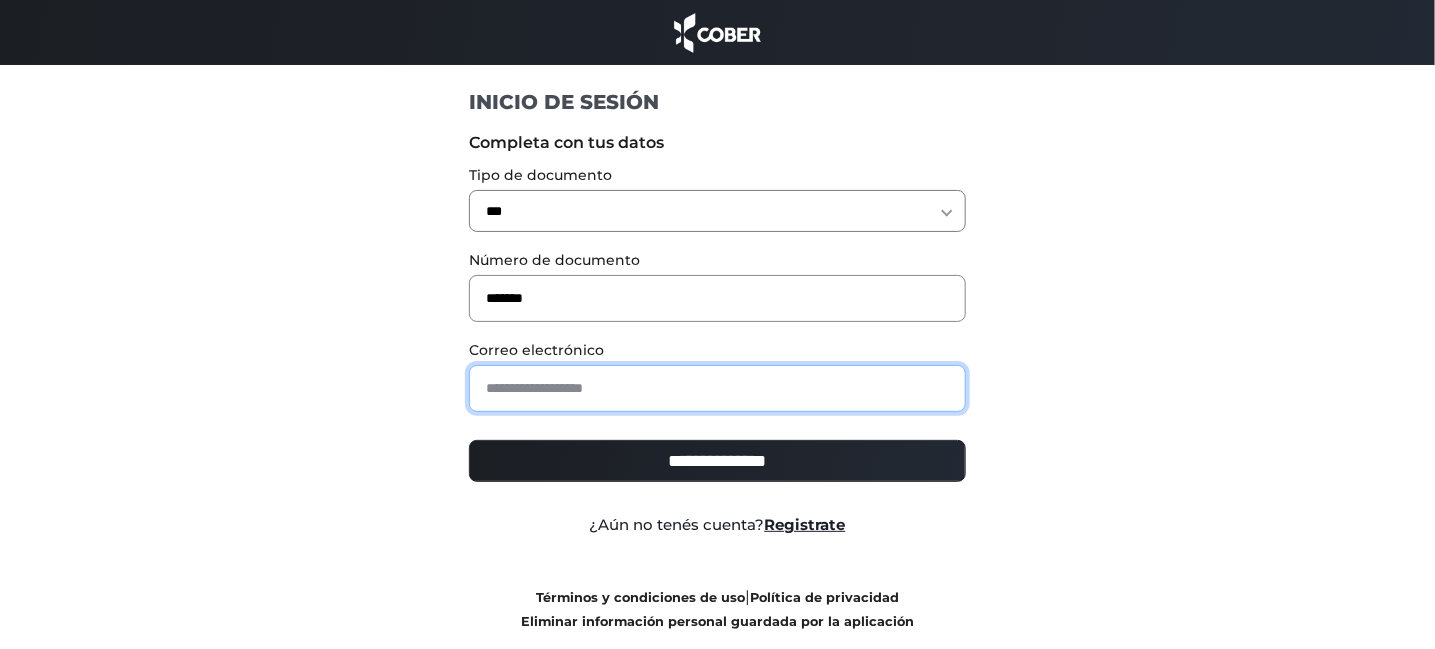 type on "**********" 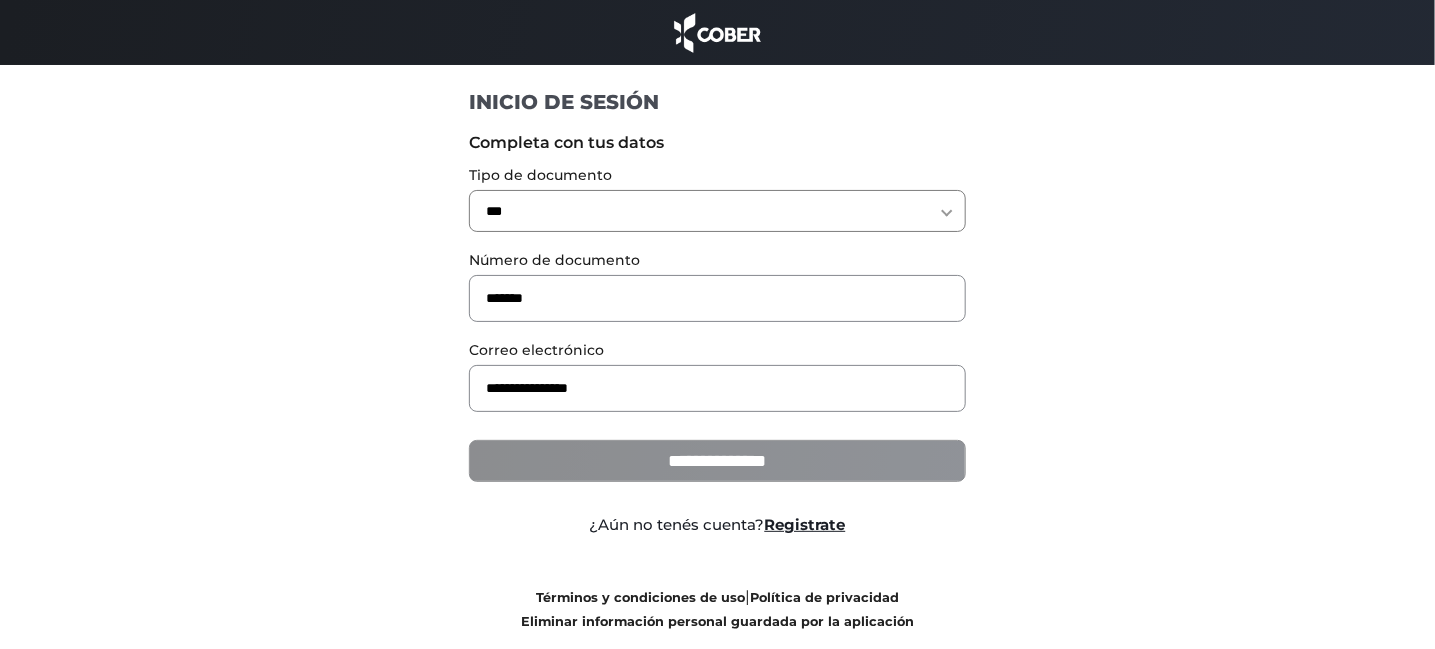 click on "**********" at bounding box center [717, 461] 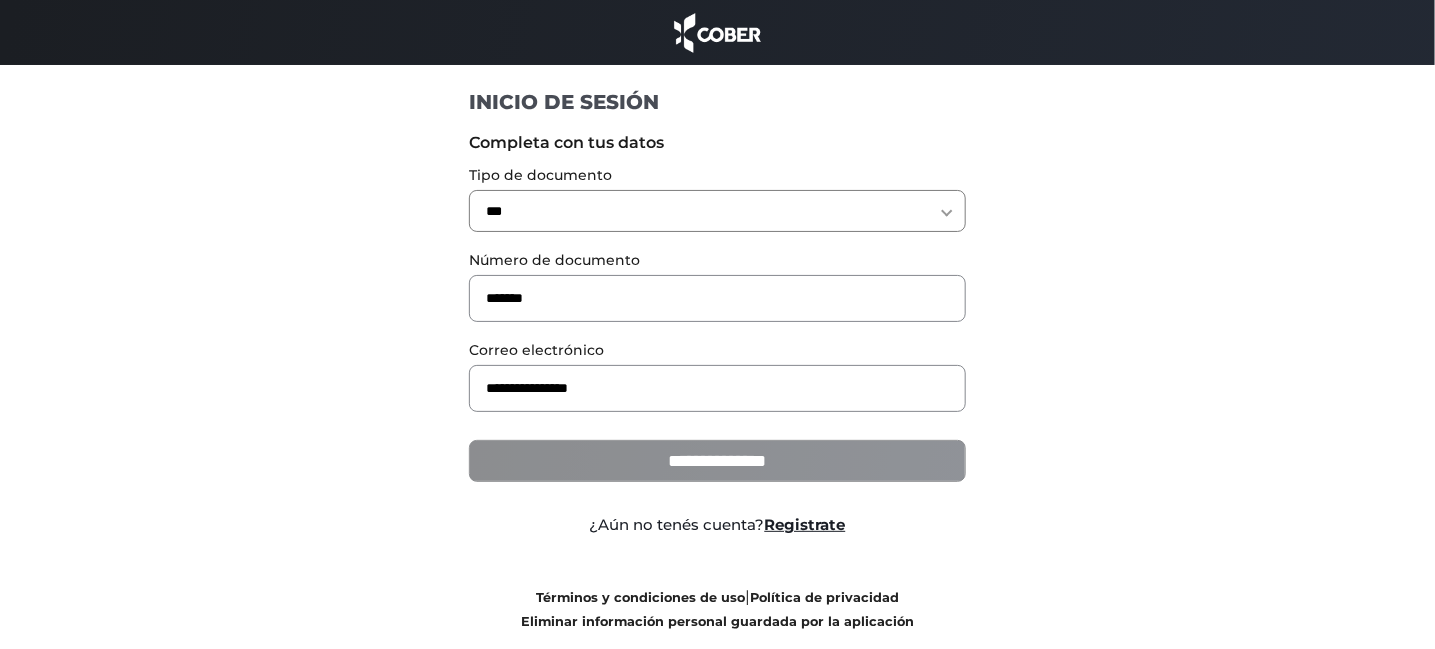 type on "**********" 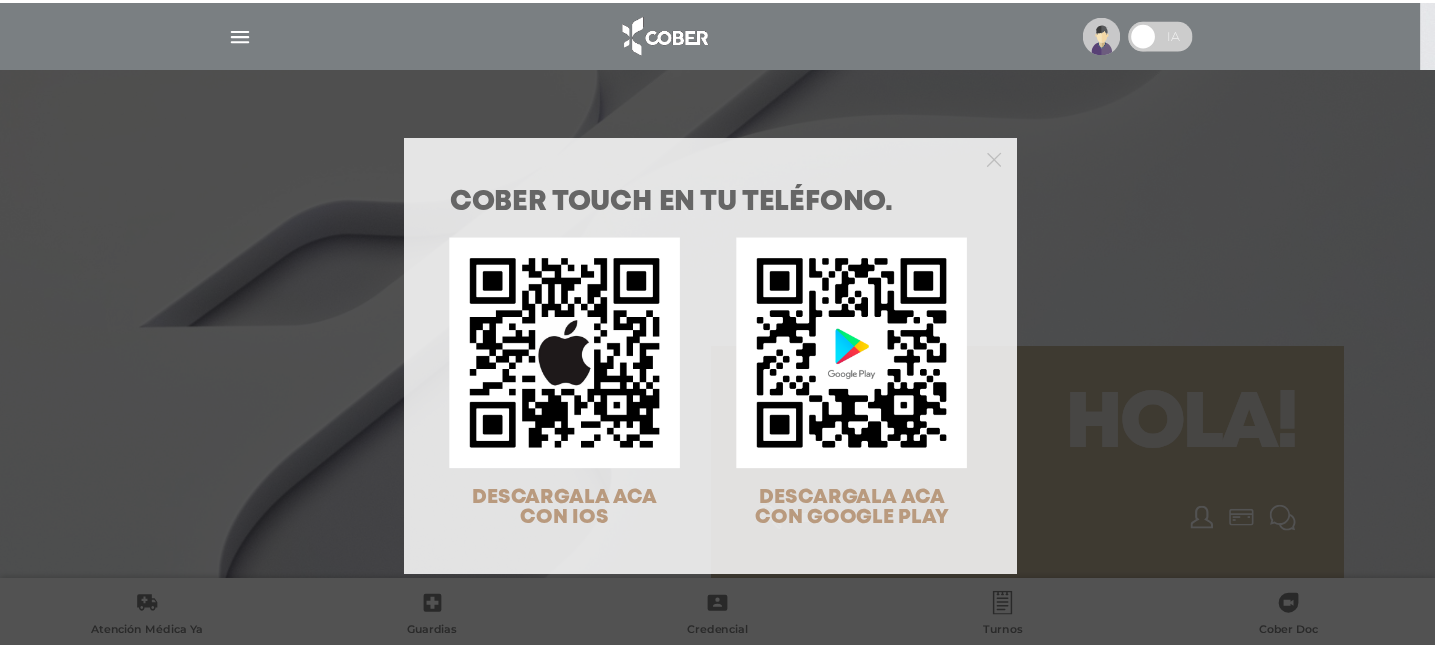 scroll, scrollTop: 0, scrollLeft: 0, axis: both 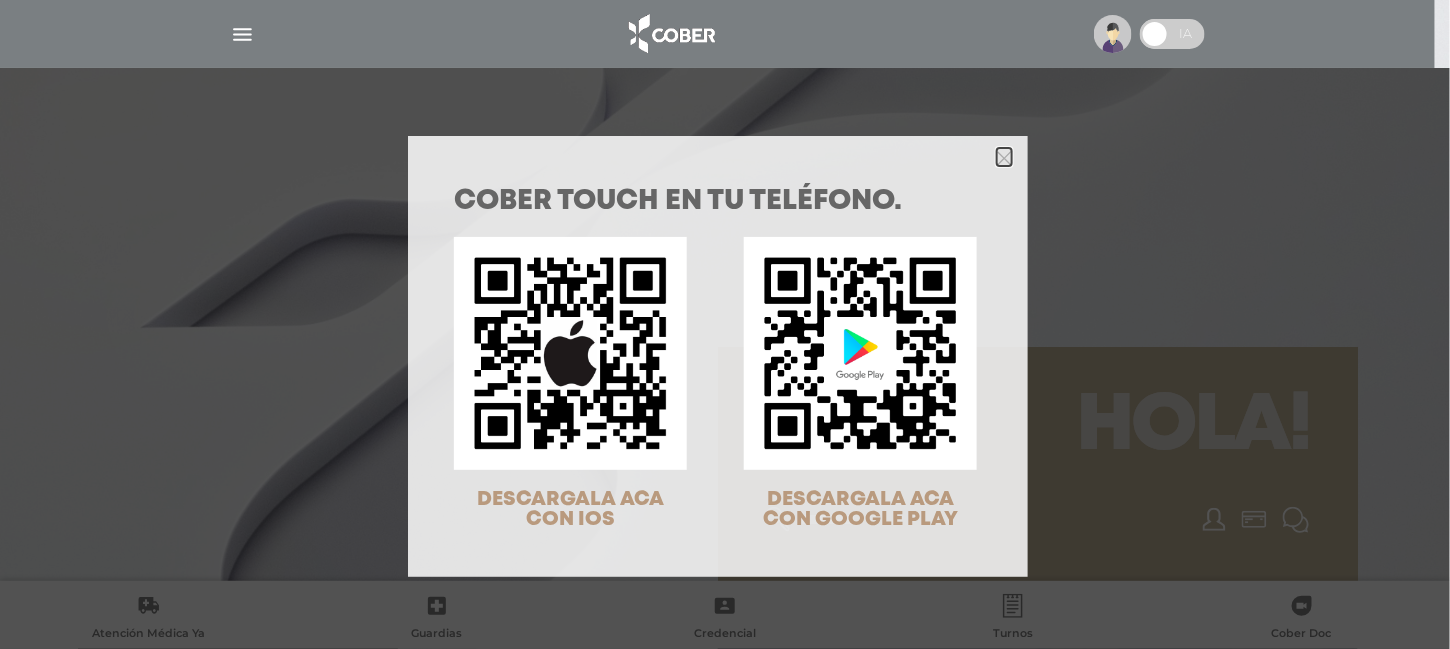 click 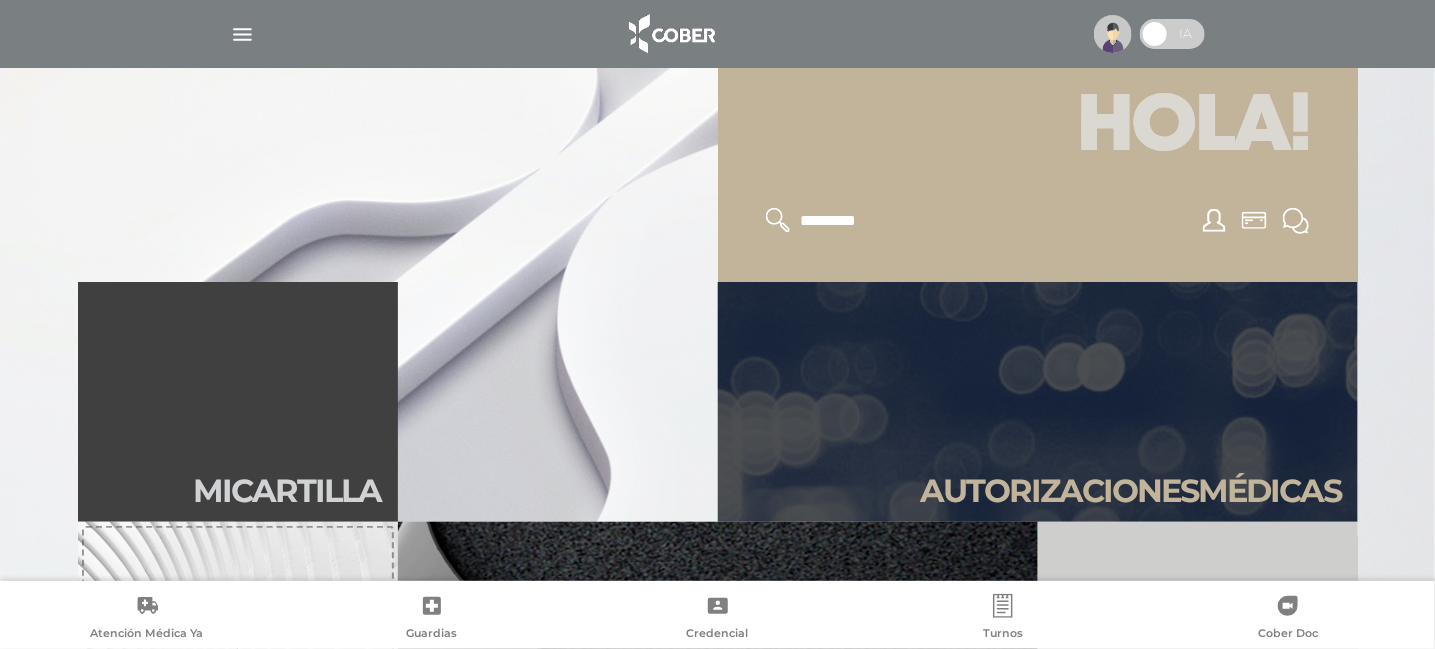 scroll, scrollTop: 600, scrollLeft: 0, axis: vertical 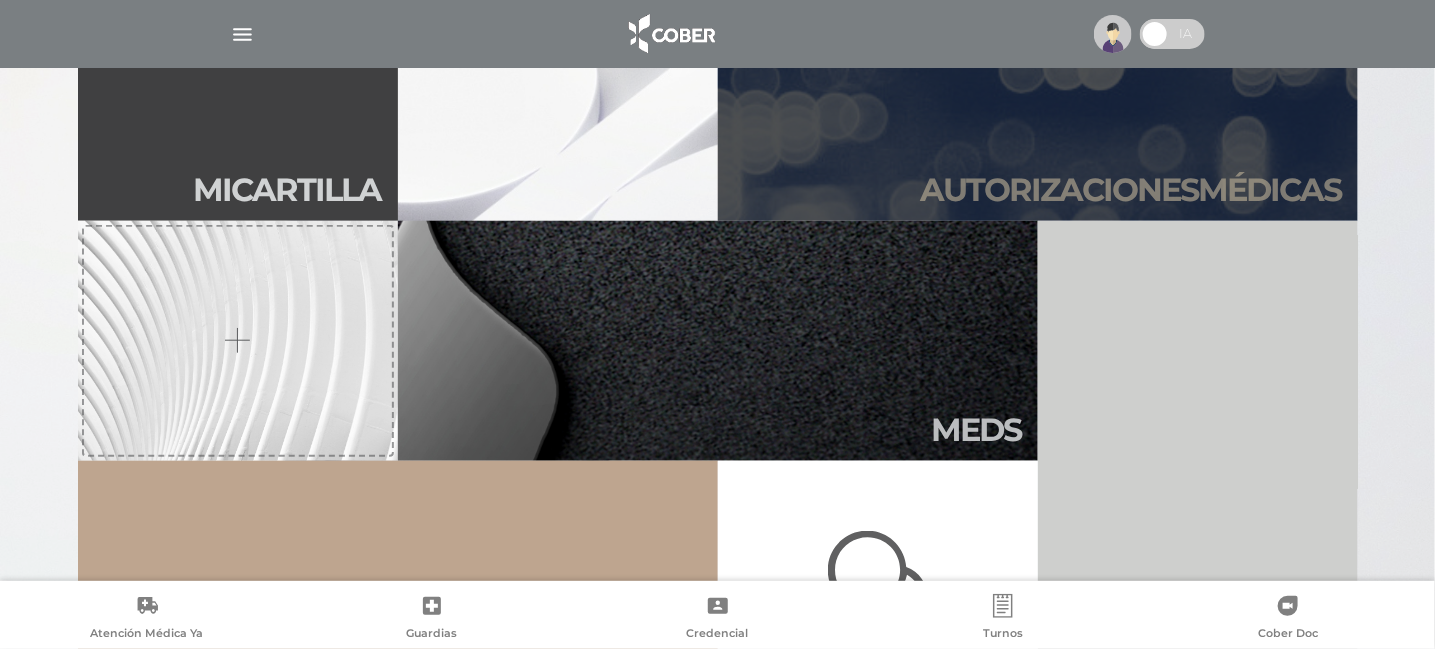 click on "Autori zaciones  médicas" at bounding box center (1038, 101) 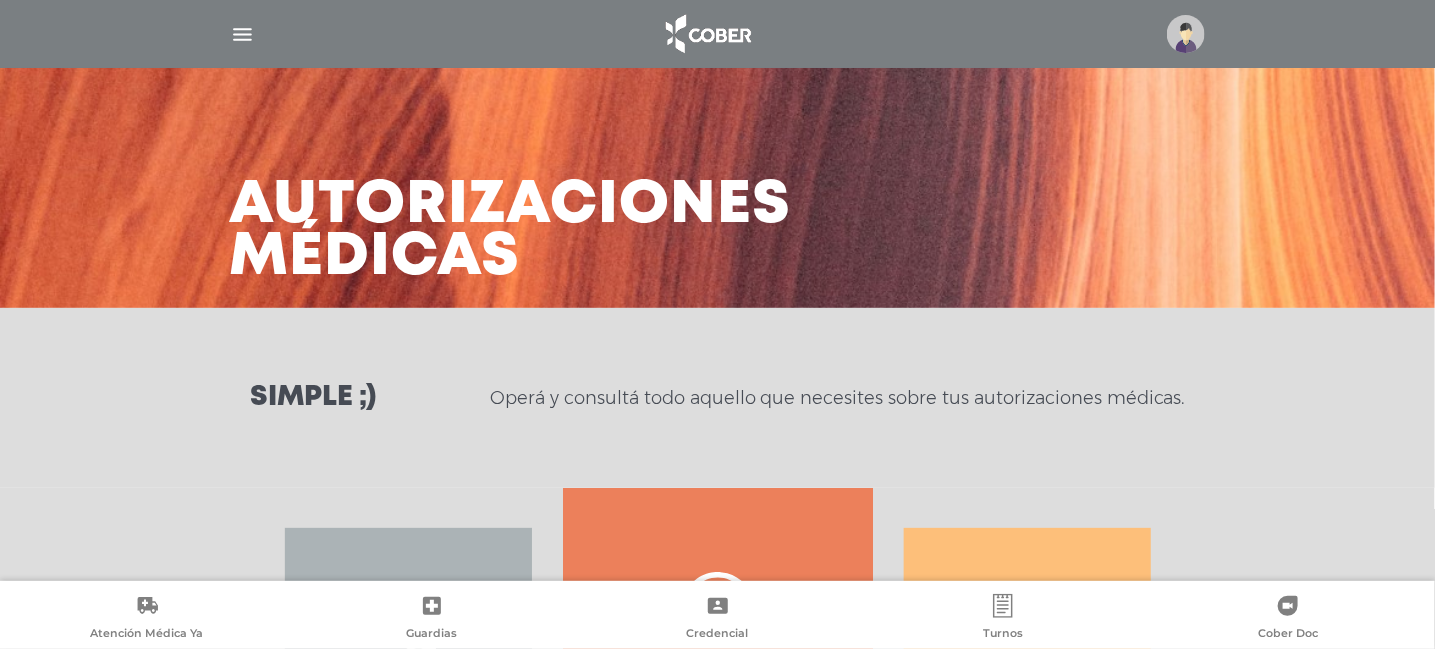 scroll, scrollTop: 299, scrollLeft: 0, axis: vertical 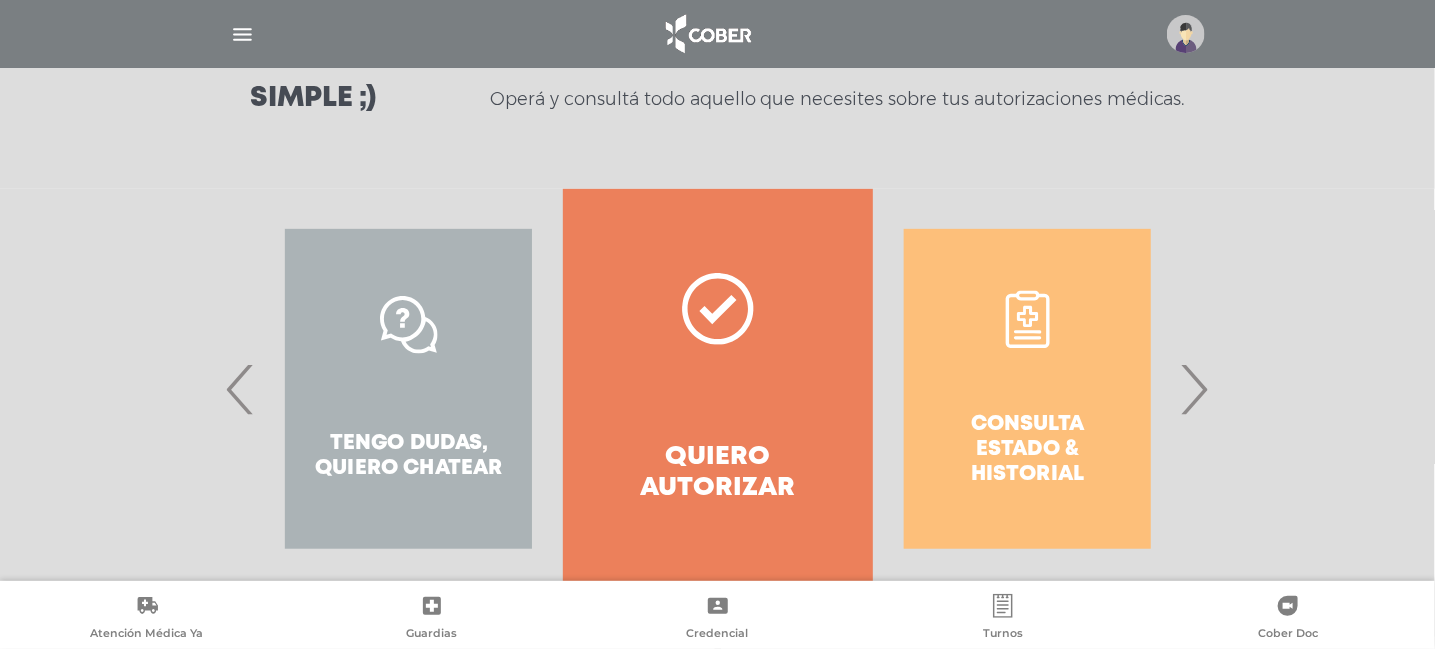 click on "Quiero autorizar" at bounding box center (717, 389) 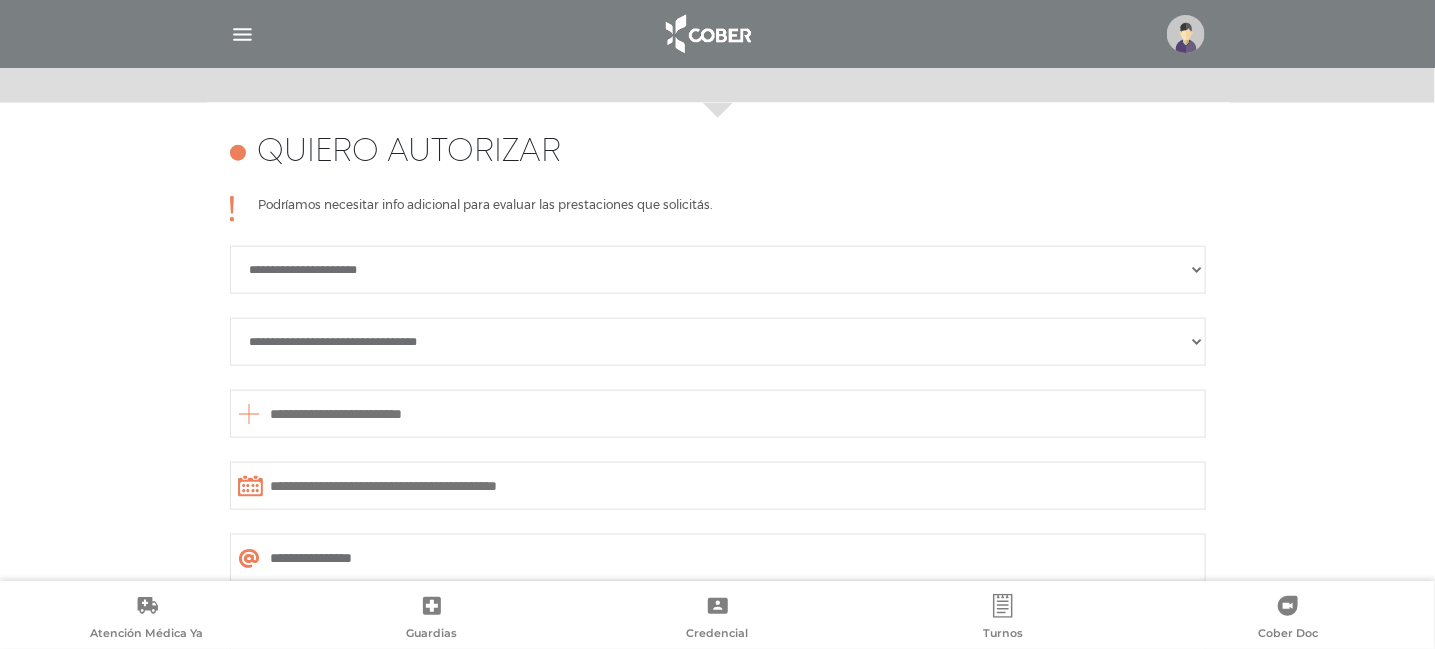 scroll, scrollTop: 888, scrollLeft: 0, axis: vertical 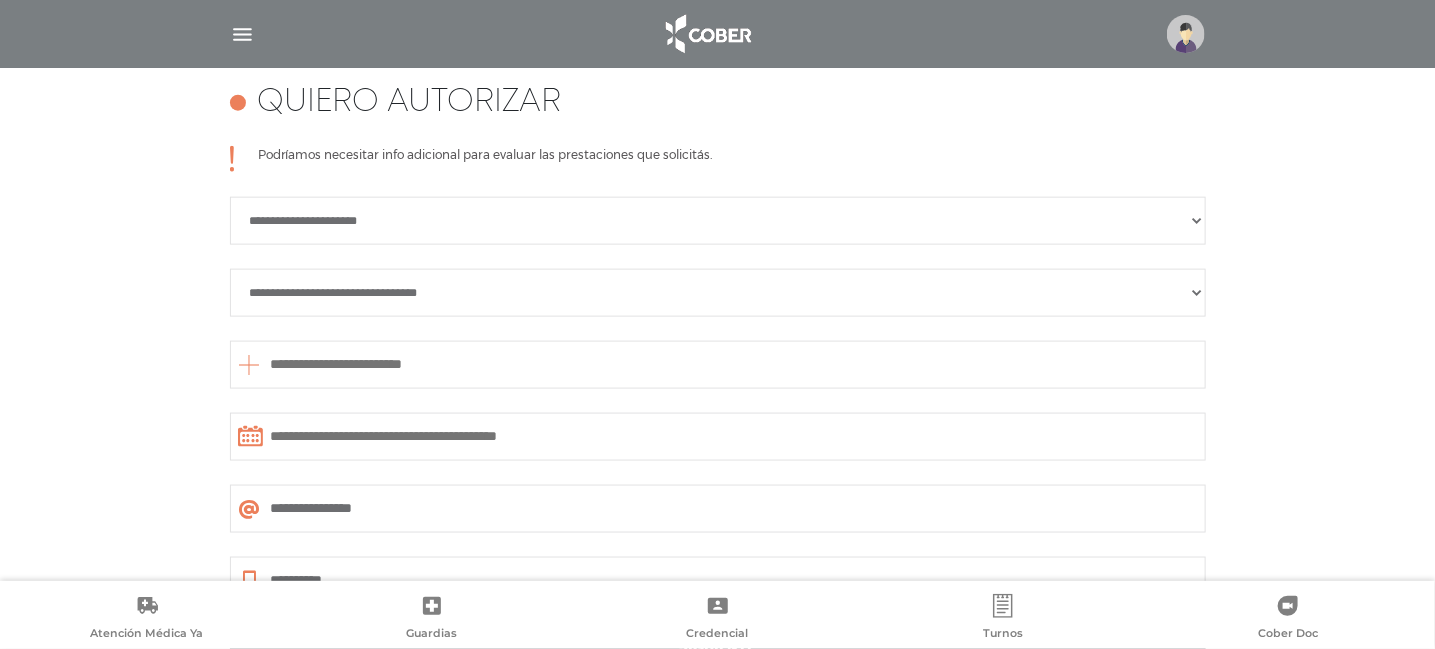 click on "**********" at bounding box center [718, 221] 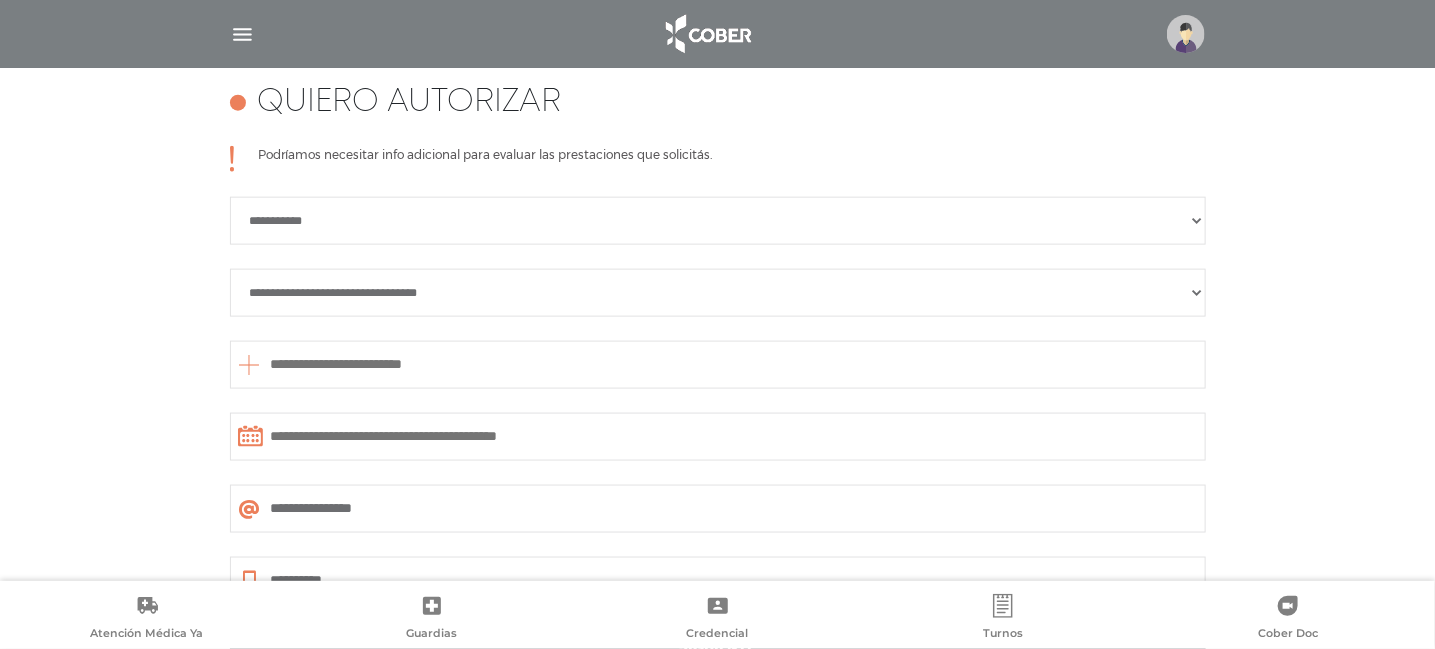 click on "**********" at bounding box center (718, 293) 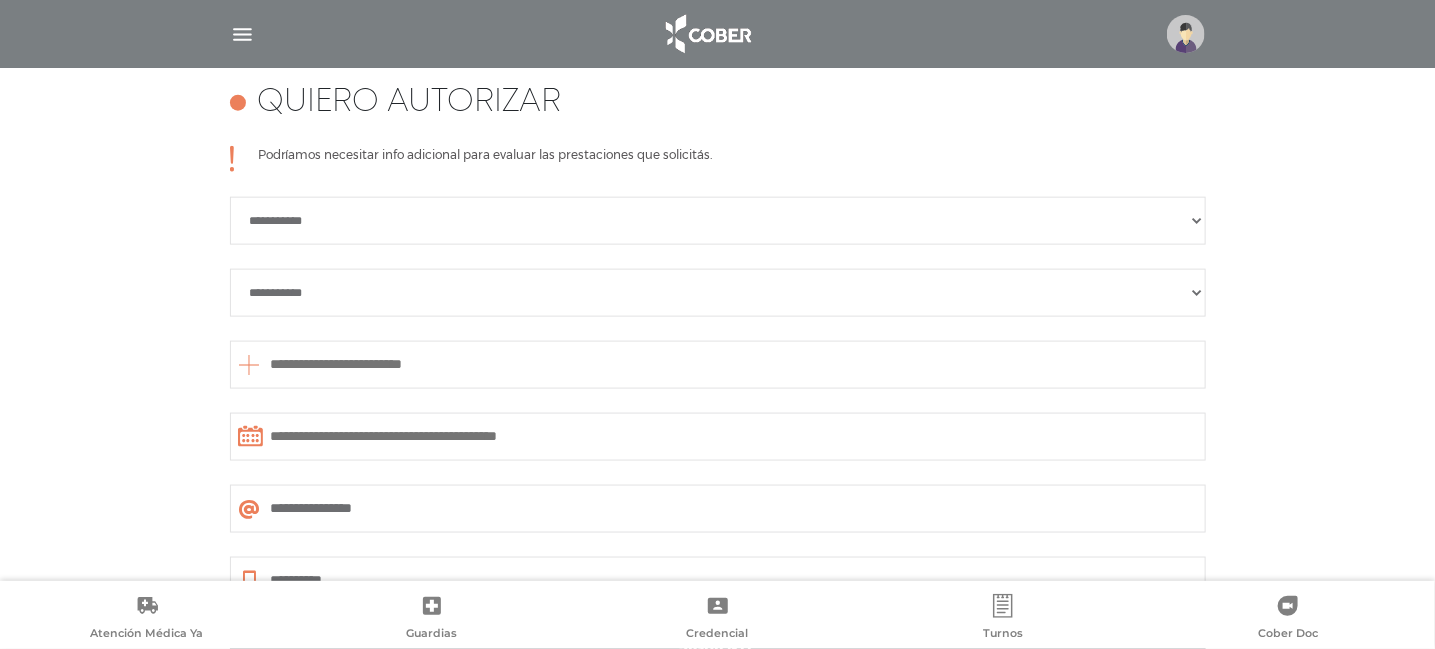 click on "**********" at bounding box center [718, 293] 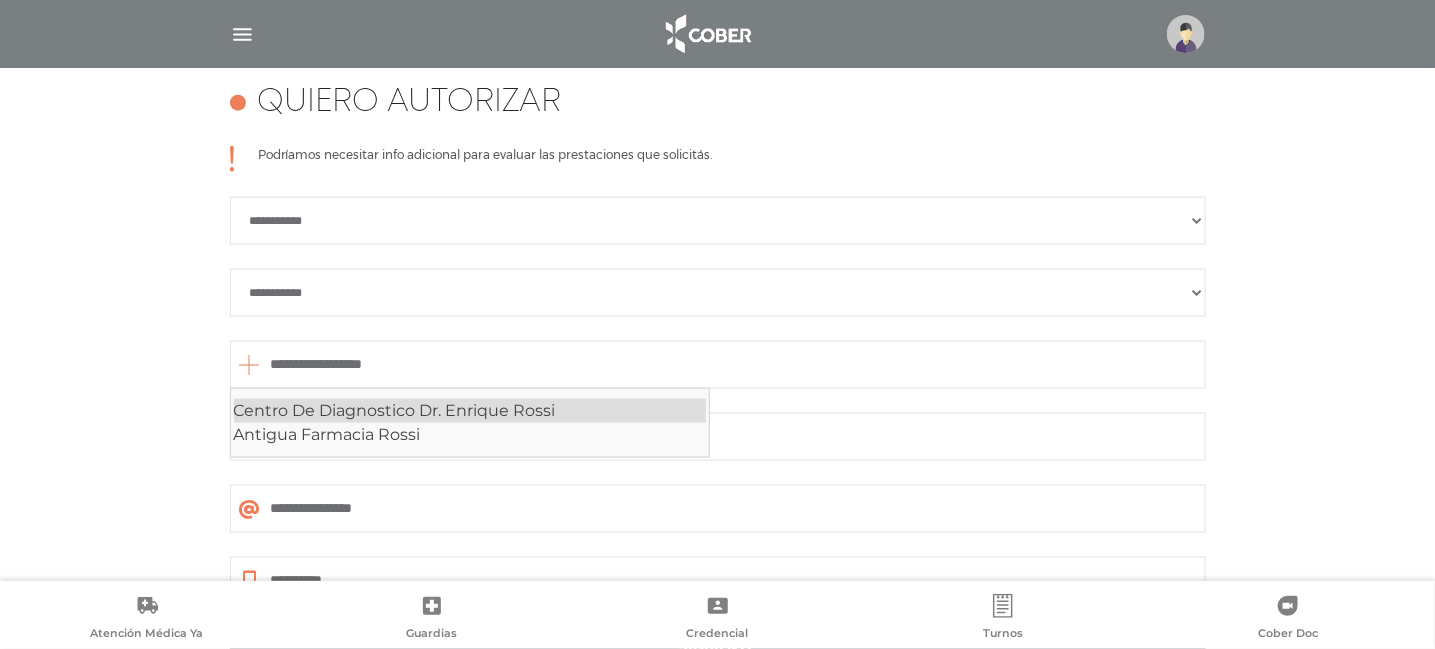click on "Centro De Diagnostico Dr. Enrique Rossi" at bounding box center [470, 411] 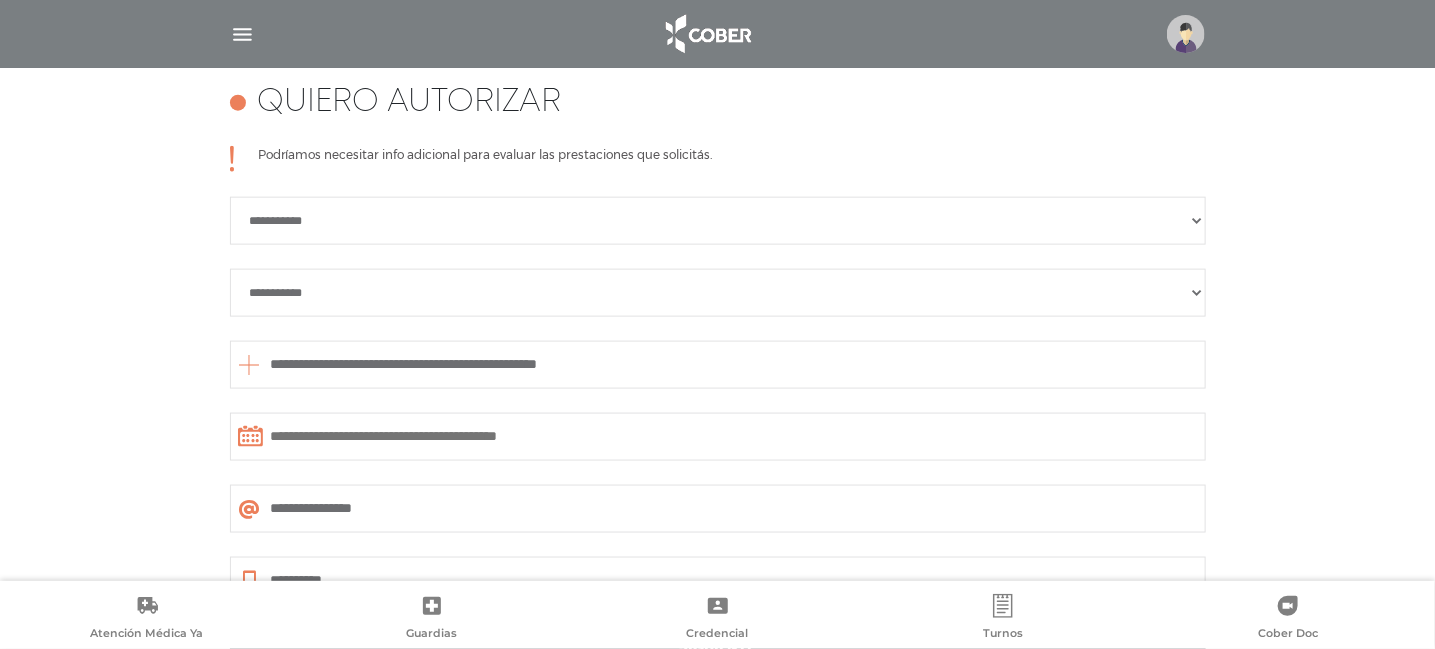 type on "**********" 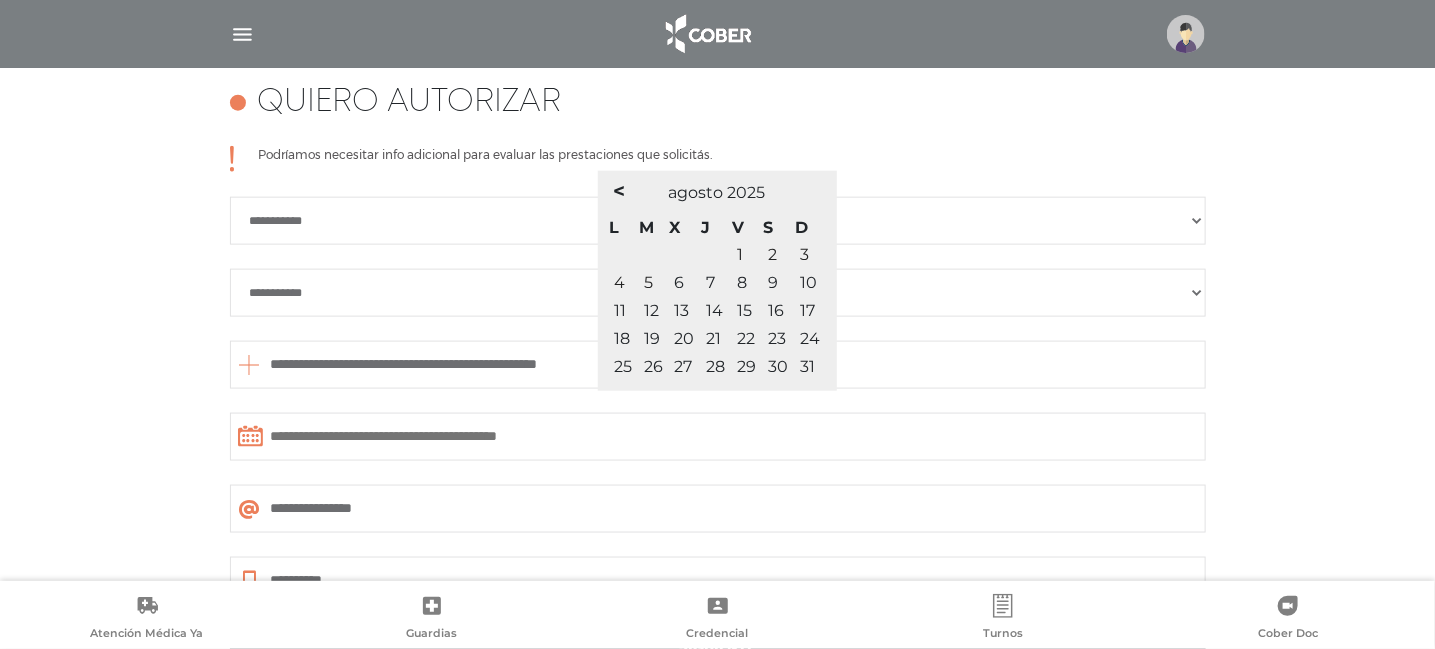 click on "6" at bounding box center (680, 282) 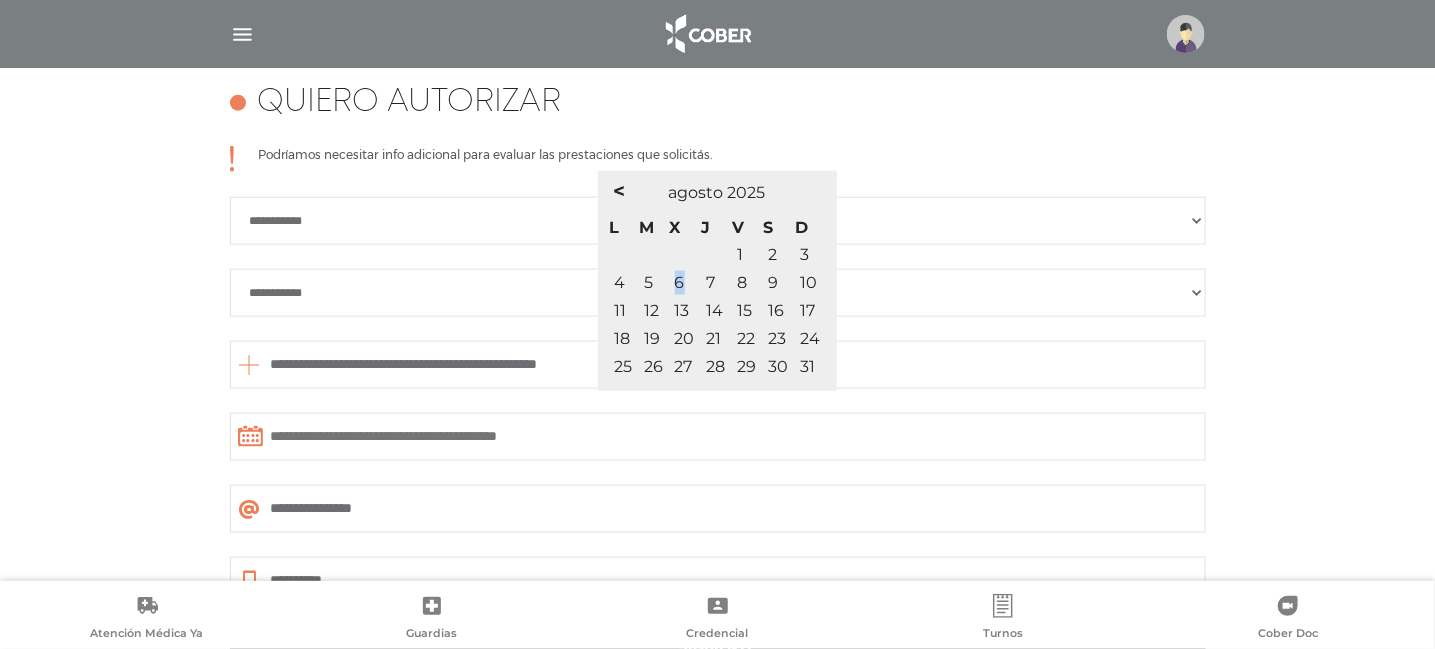 click on "6" at bounding box center [685, 283] 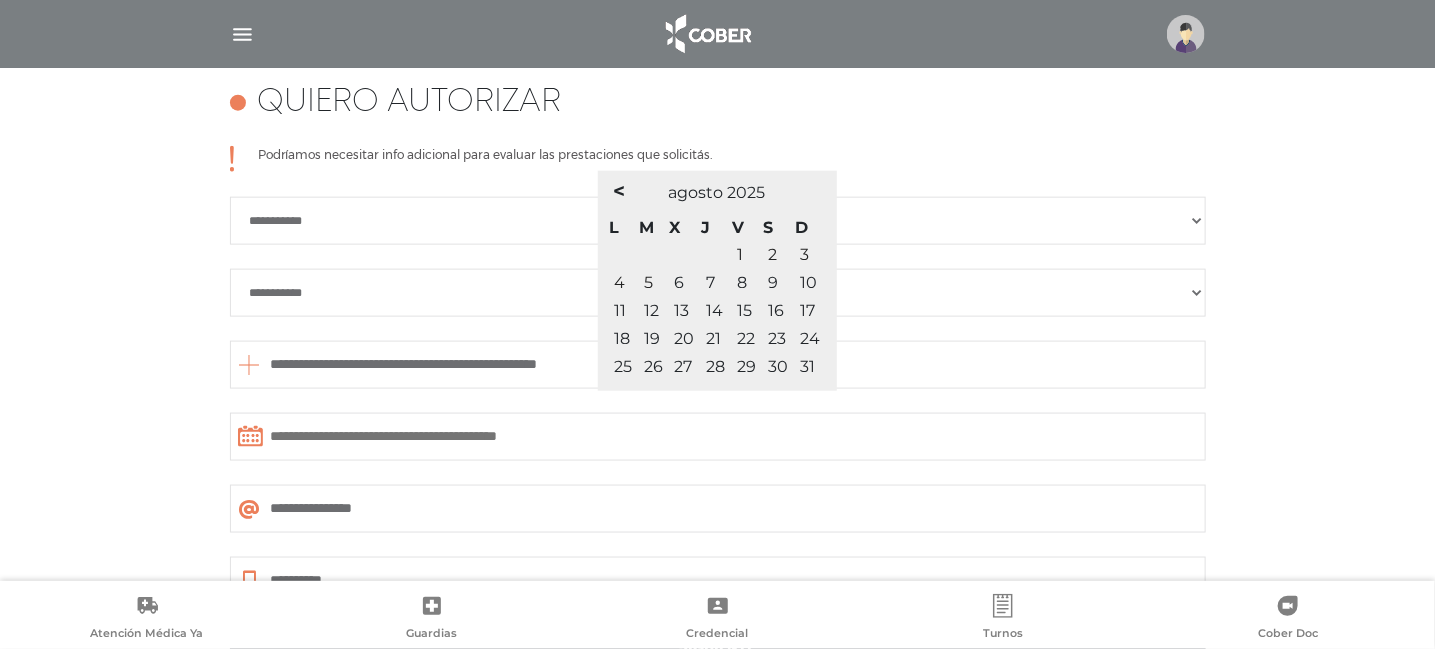 click 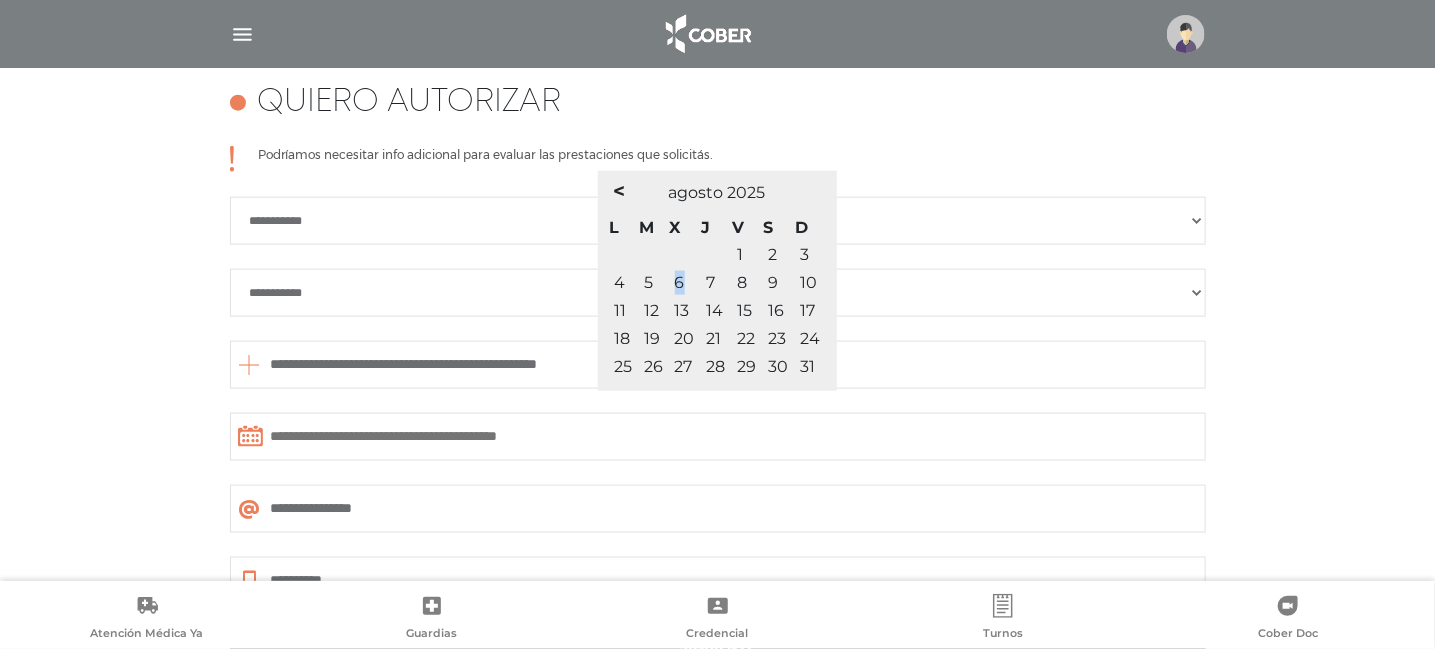 drag, startPoint x: 683, startPoint y: 273, endPoint x: 658, endPoint y: 271, distance: 25.079872 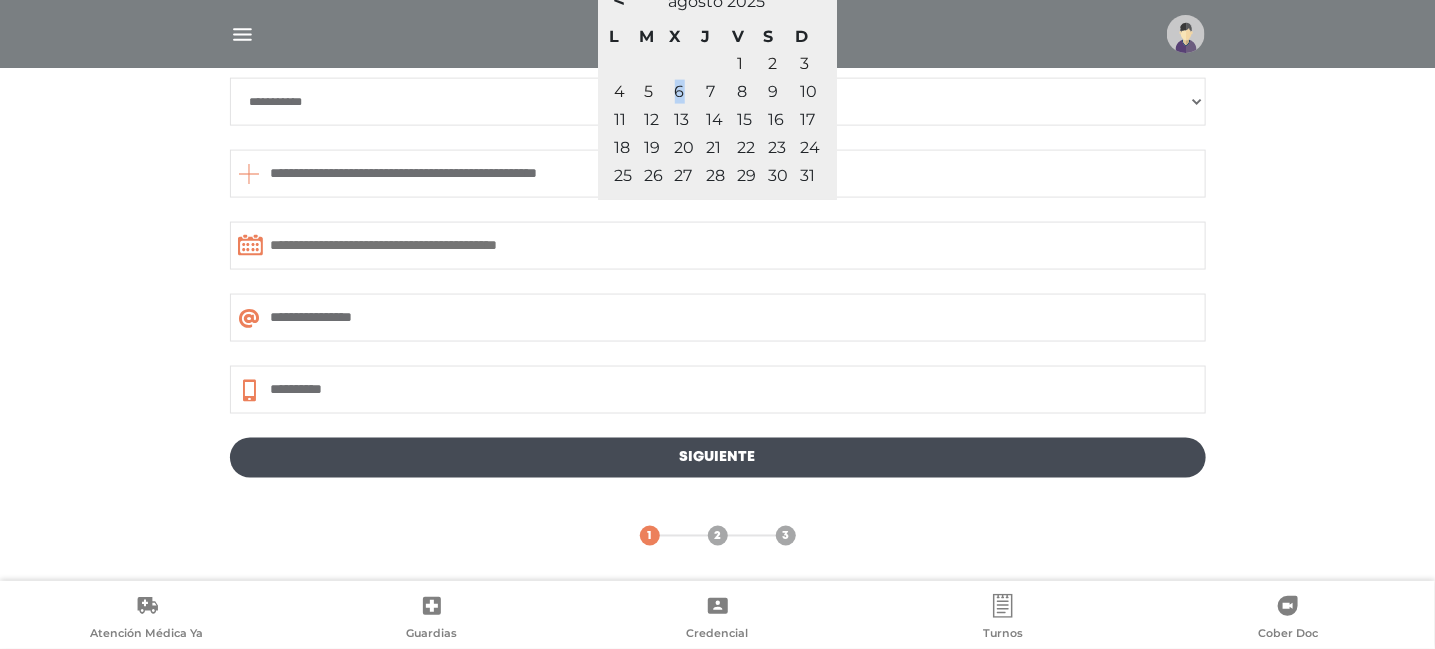 click at bounding box center [718, 246] 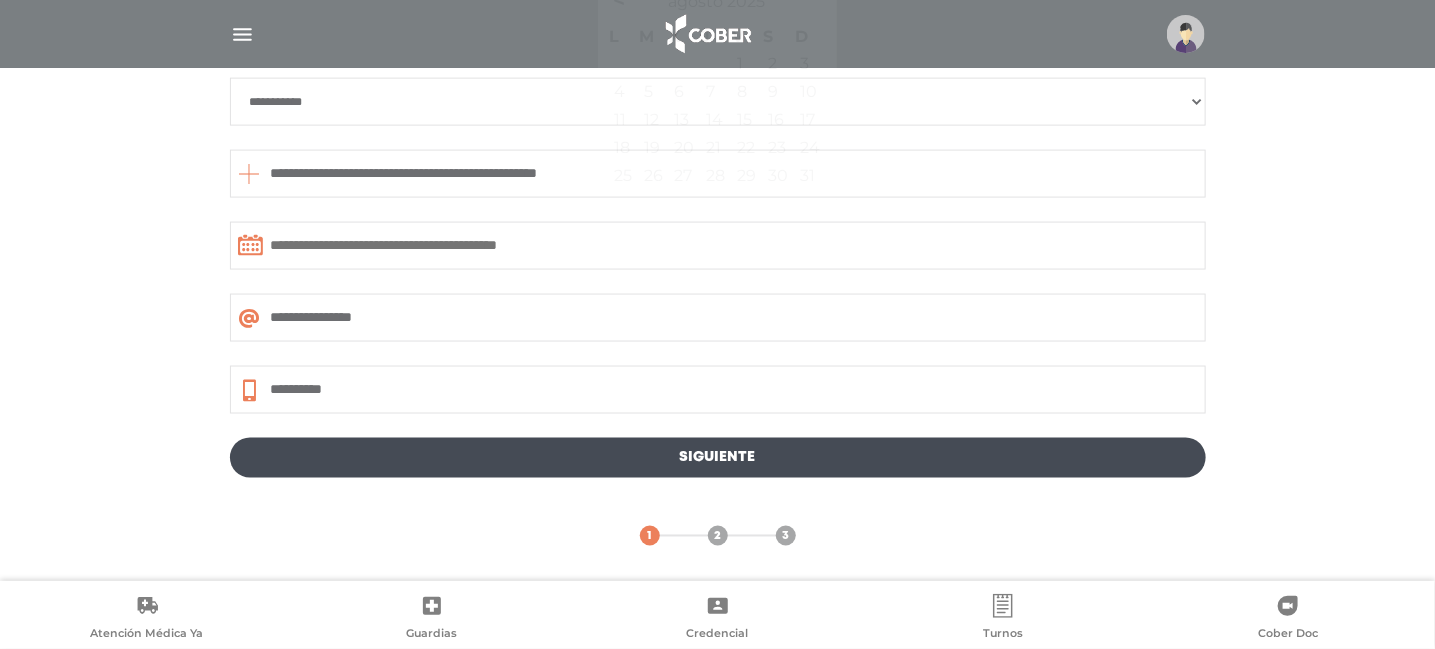 click 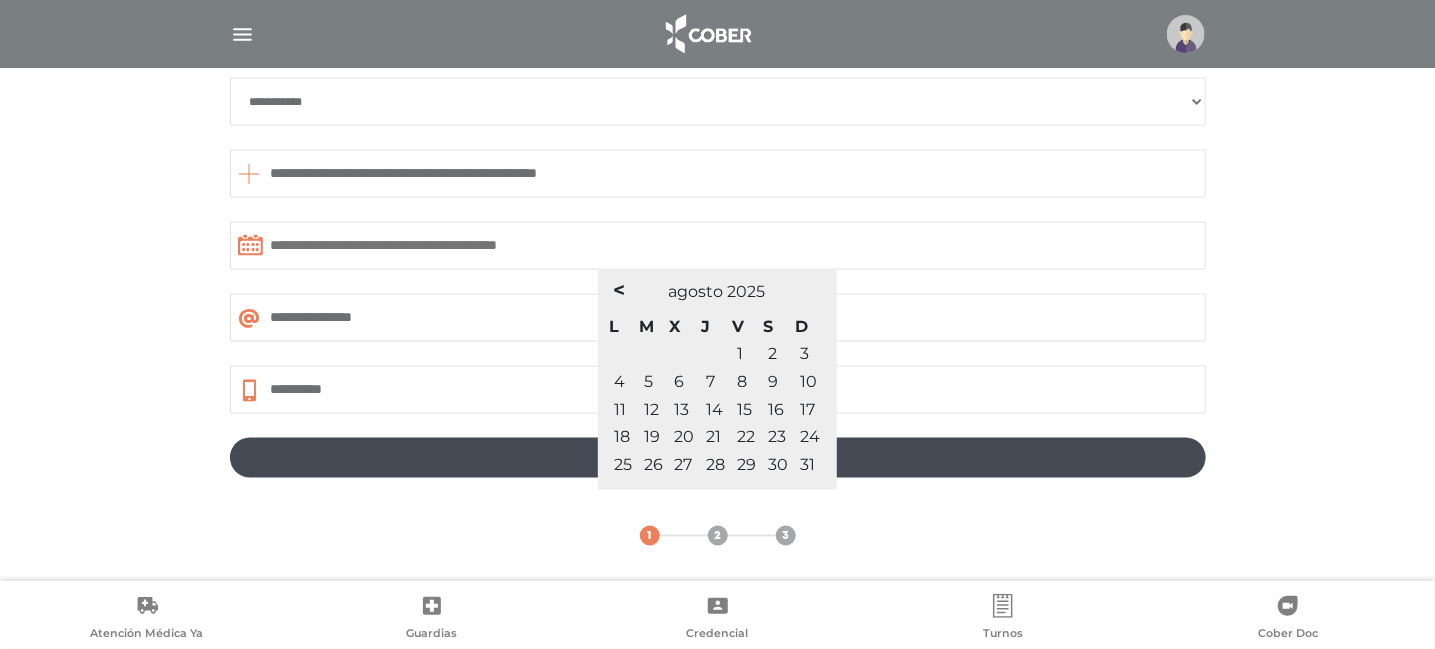 click on "6" at bounding box center (680, 381) 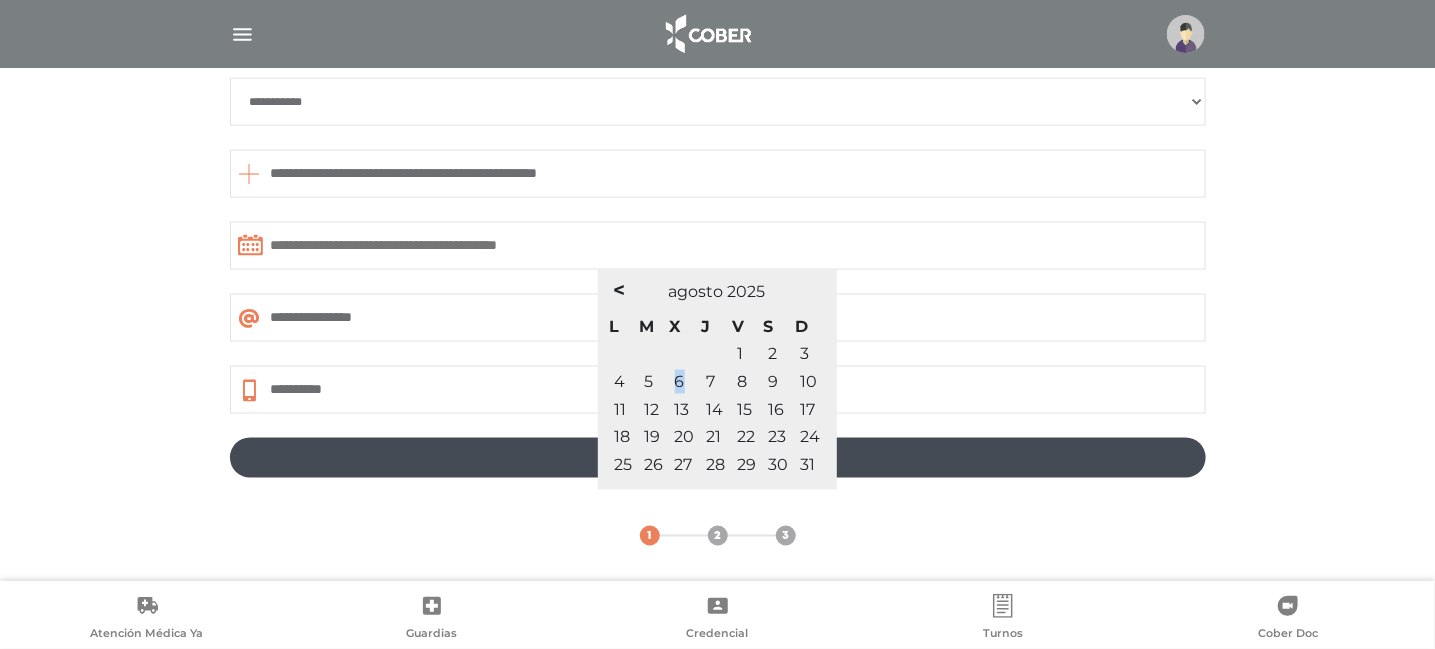 drag, startPoint x: 683, startPoint y: 373, endPoint x: 668, endPoint y: 370, distance: 15.297058 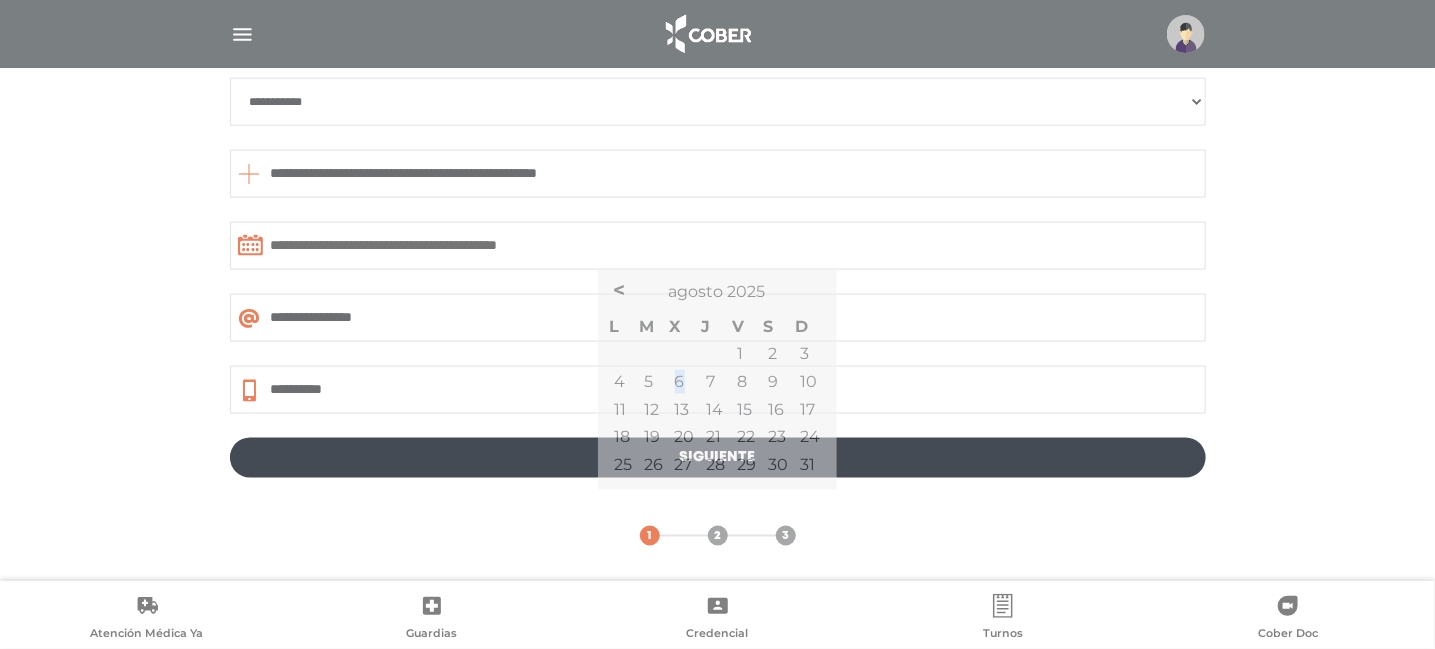 click on "2" at bounding box center (717, 537) 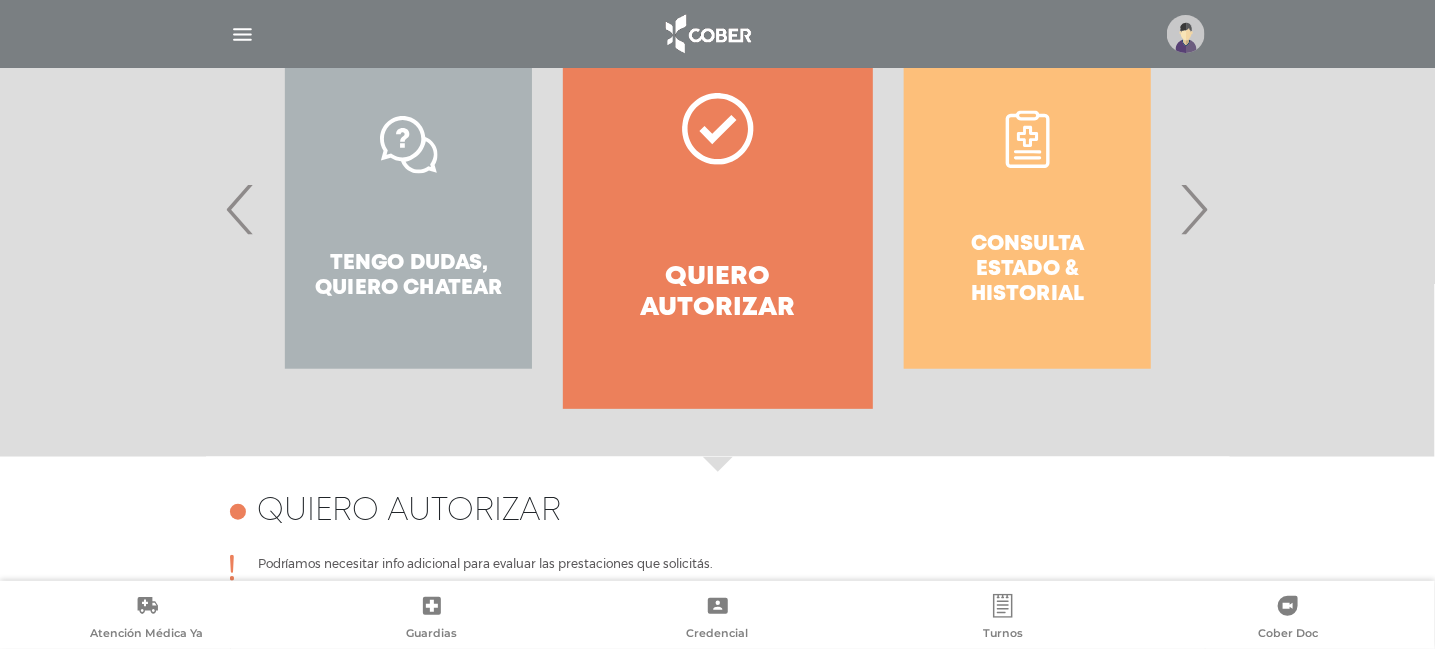 scroll, scrollTop: 1079, scrollLeft: 0, axis: vertical 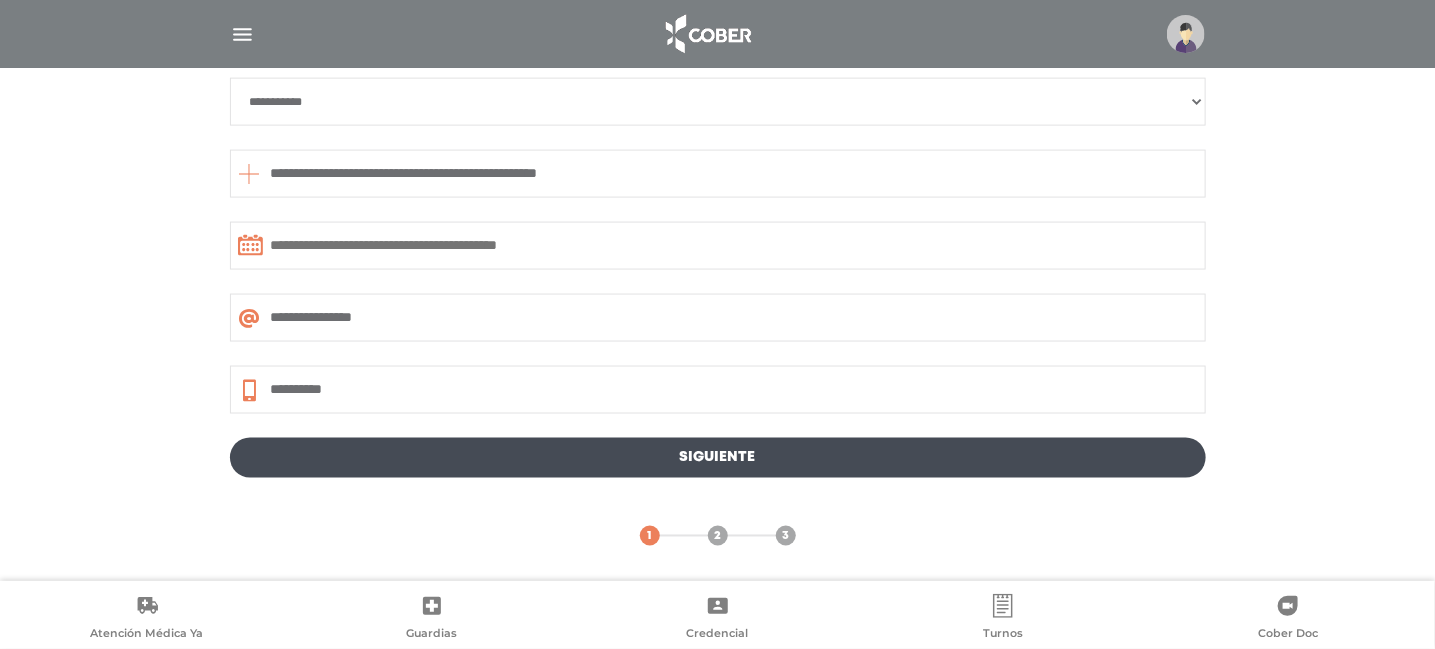 click on "Siguiente" at bounding box center (718, 458) 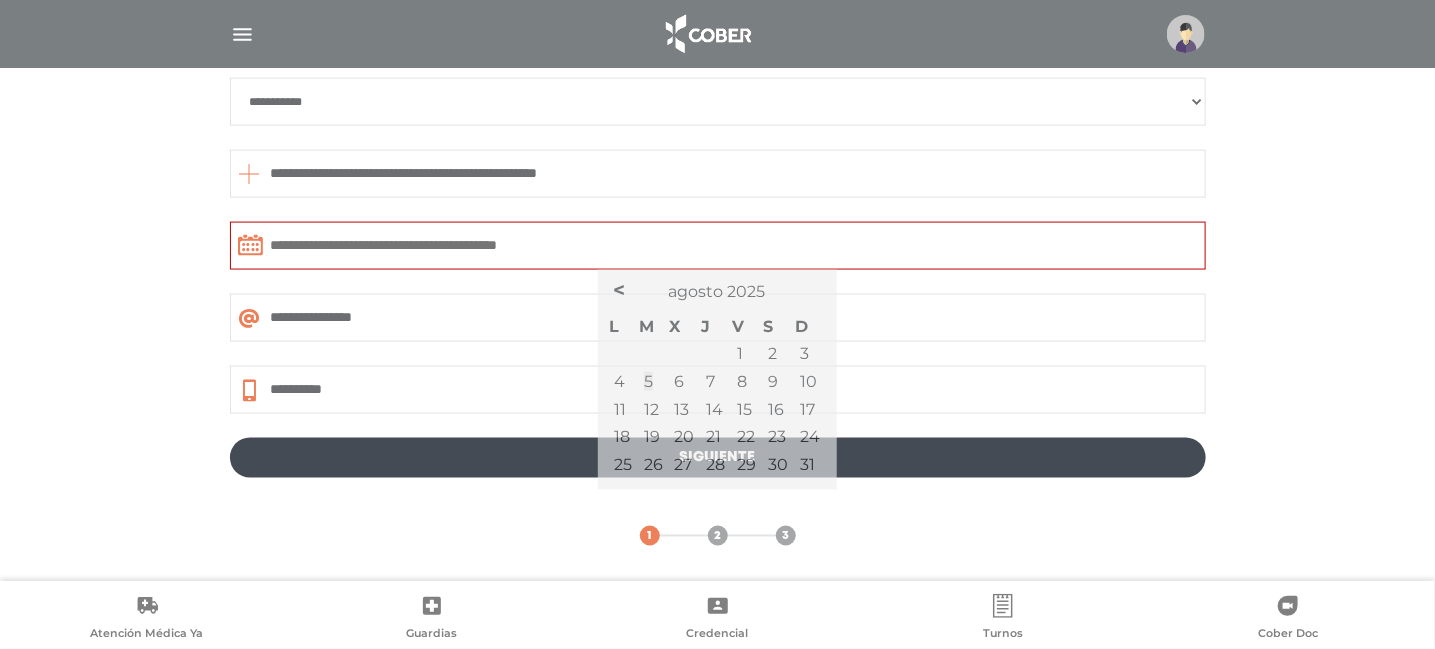drag, startPoint x: 569, startPoint y: 243, endPoint x: 532, endPoint y: 242, distance: 37.01351 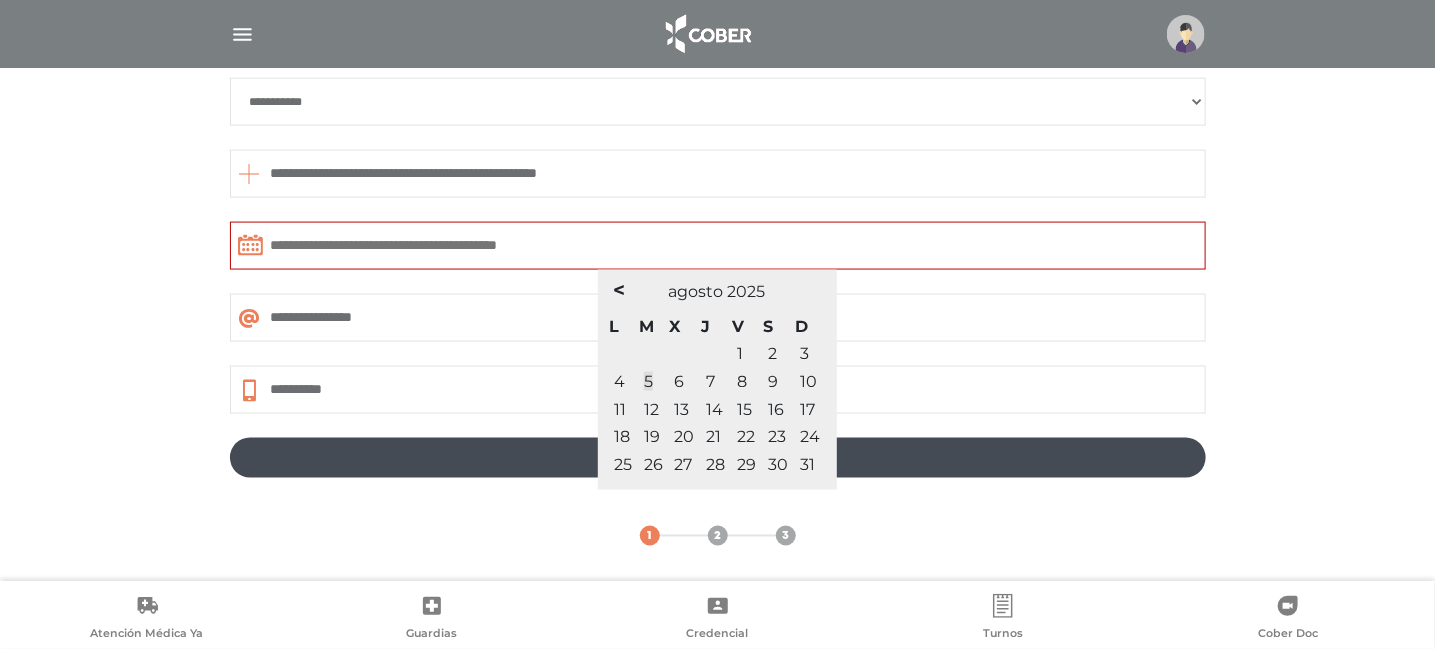 click on "6" at bounding box center [680, 381] 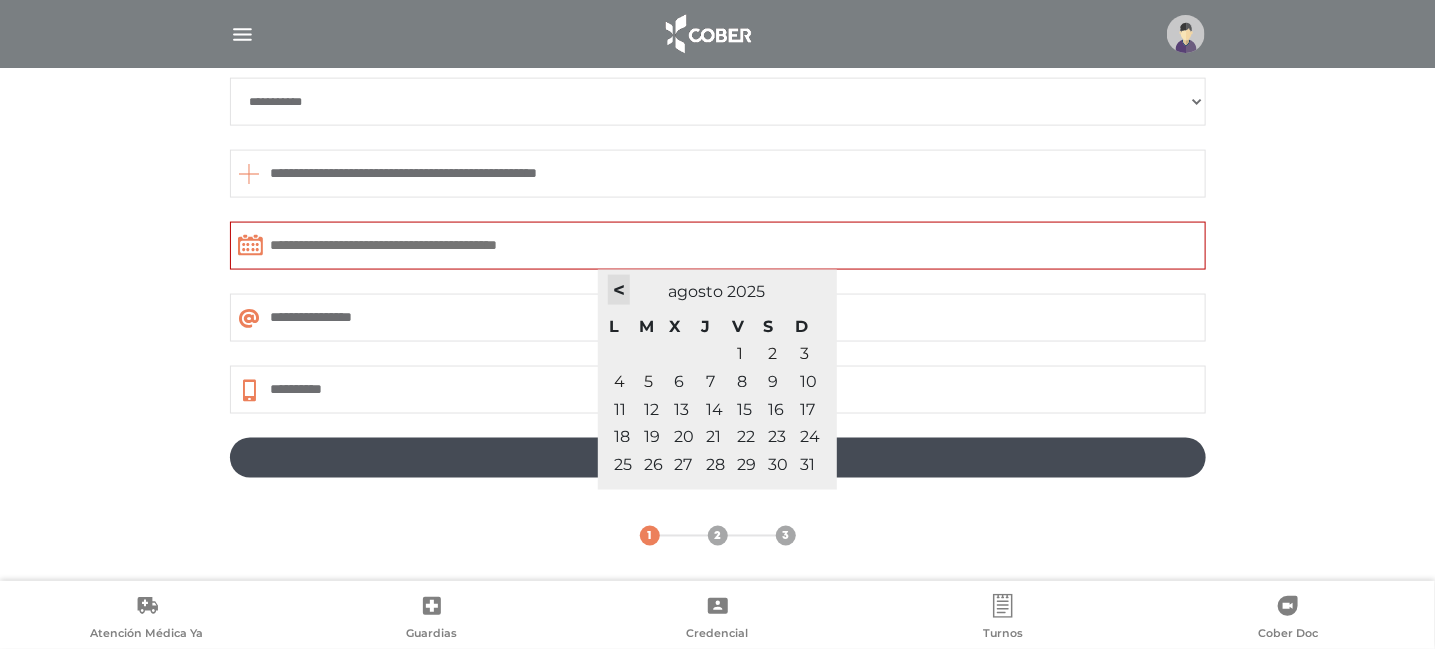 click on "<" at bounding box center [619, 290] 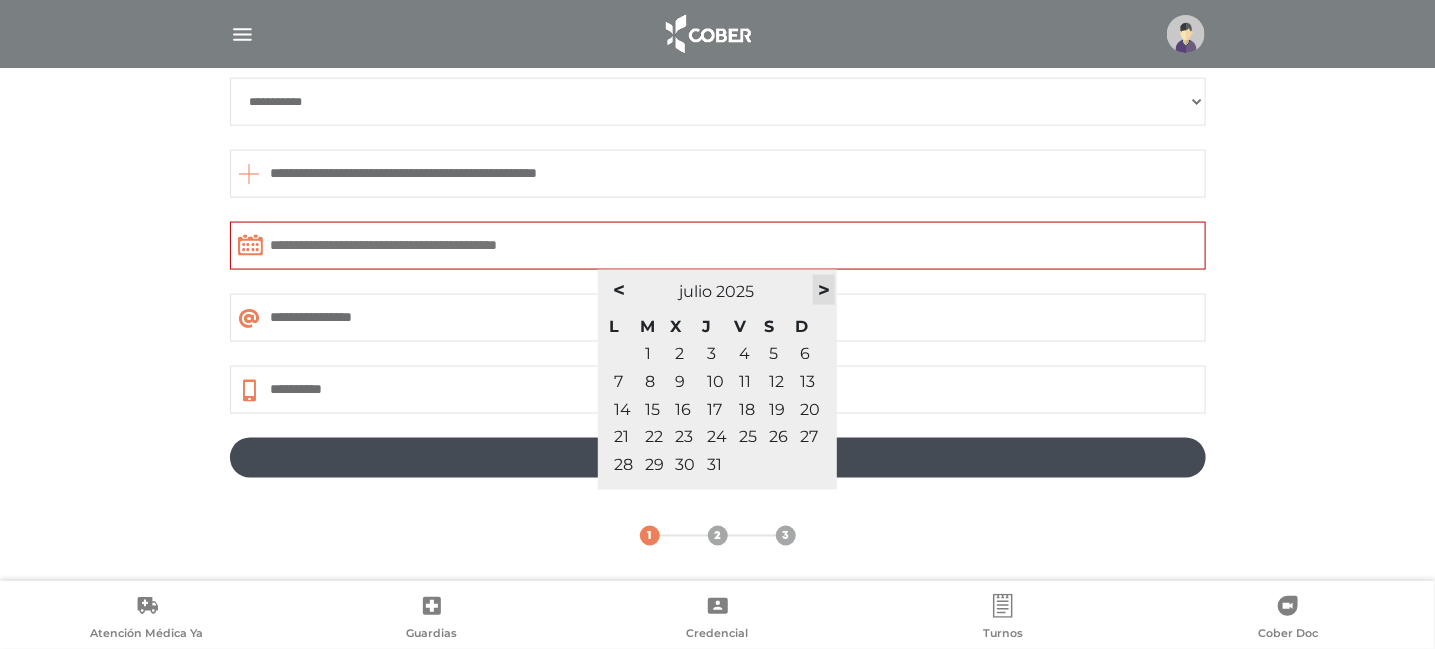 click on ">" at bounding box center (824, 290) 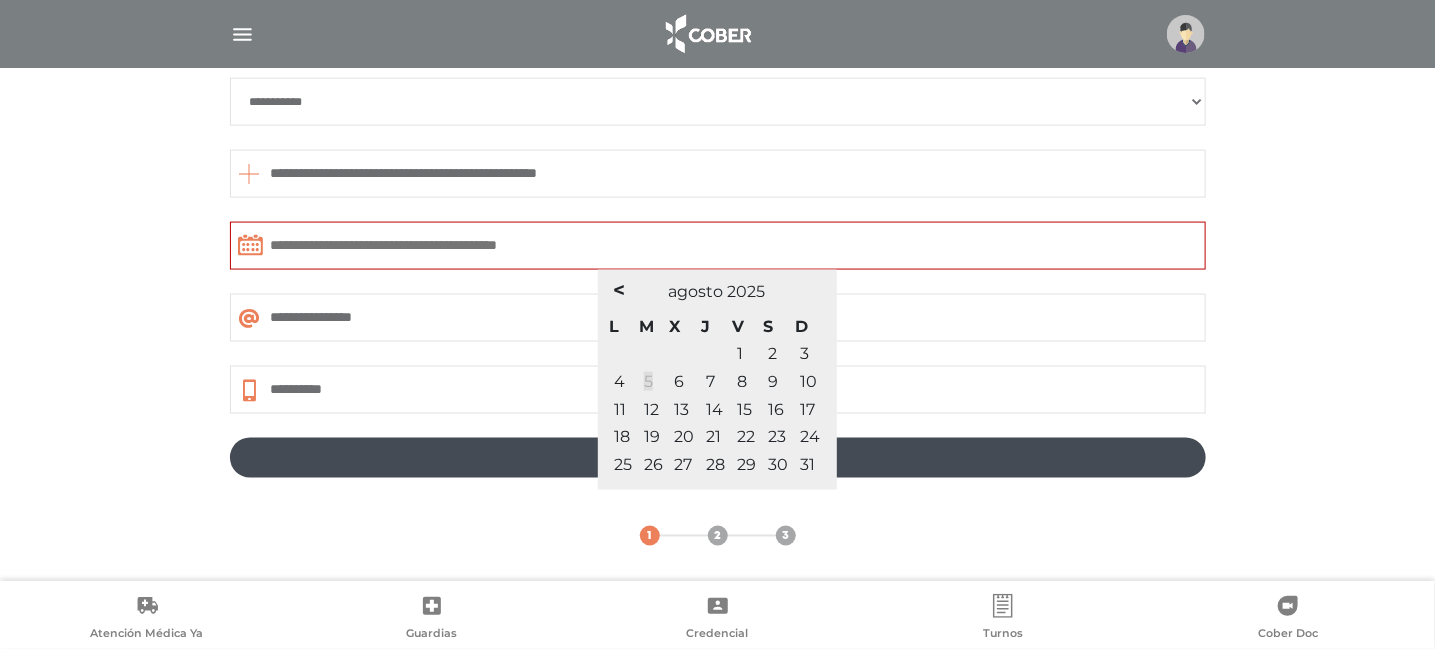 click on "5" at bounding box center (648, 381) 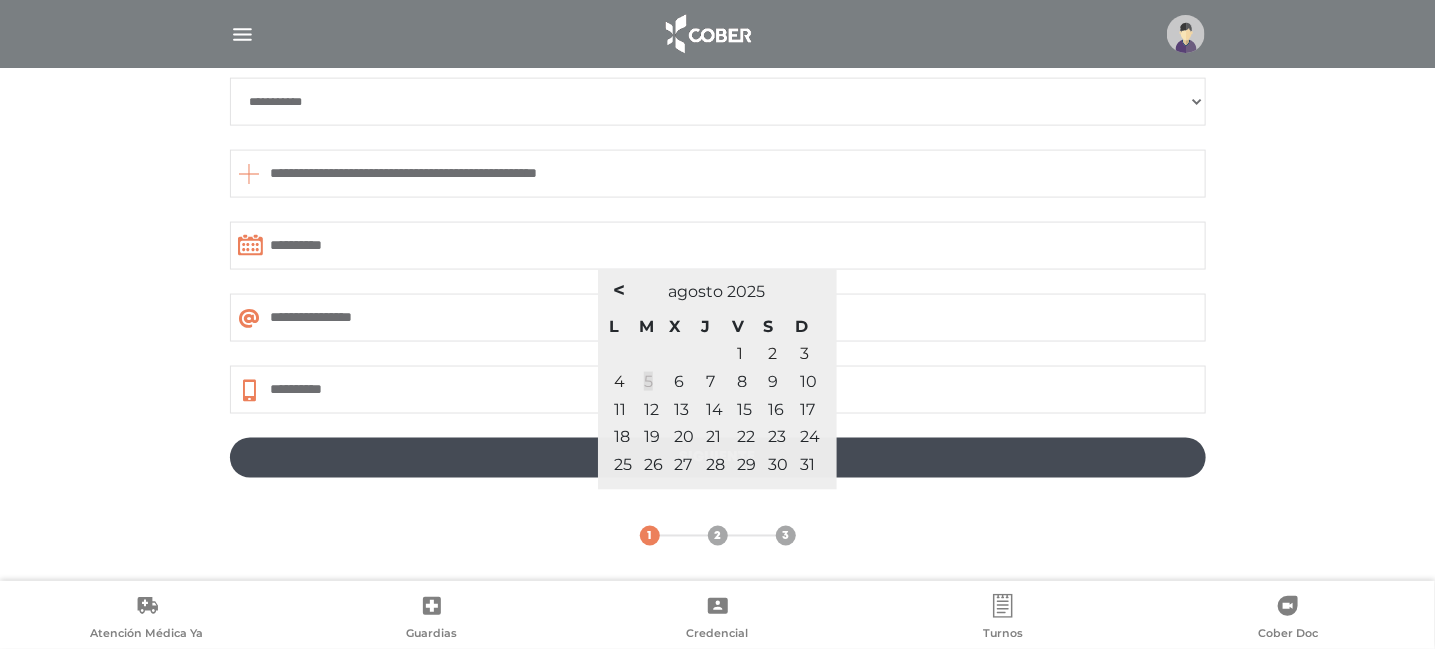 click on "5" at bounding box center (648, 381) 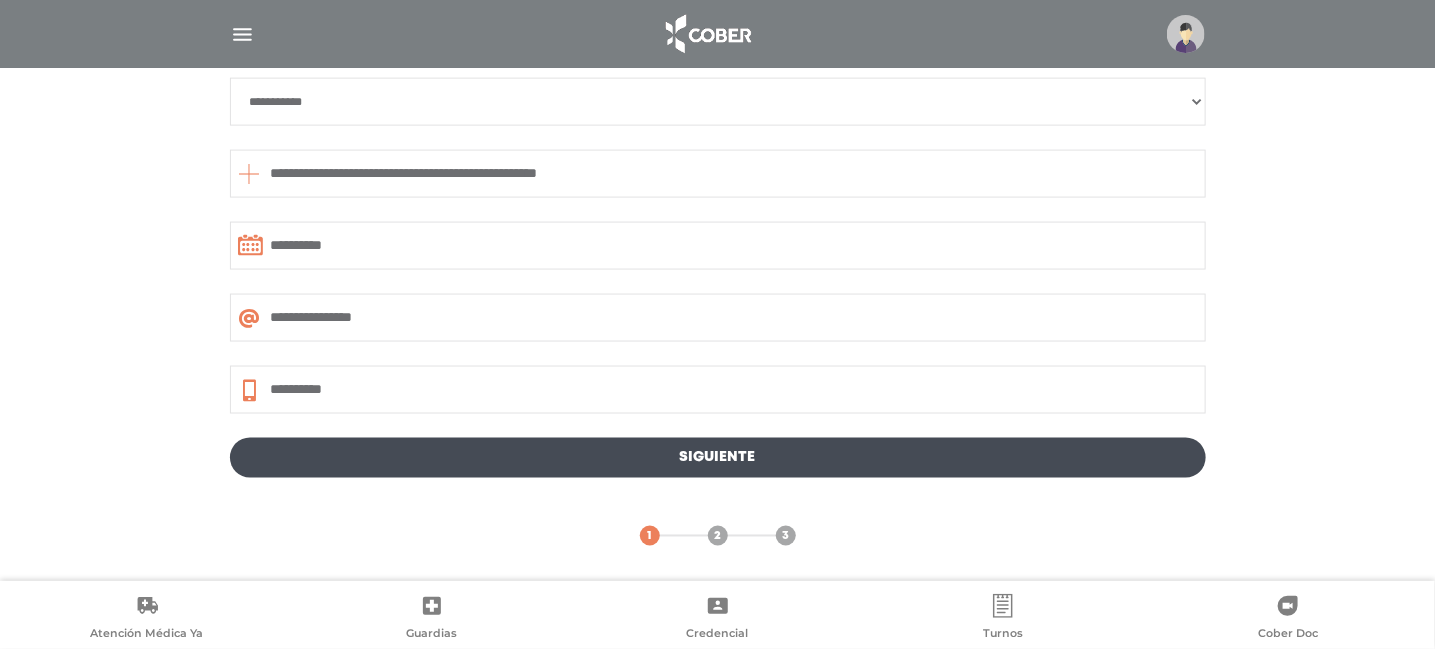 click on "Siguiente" at bounding box center (718, 458) 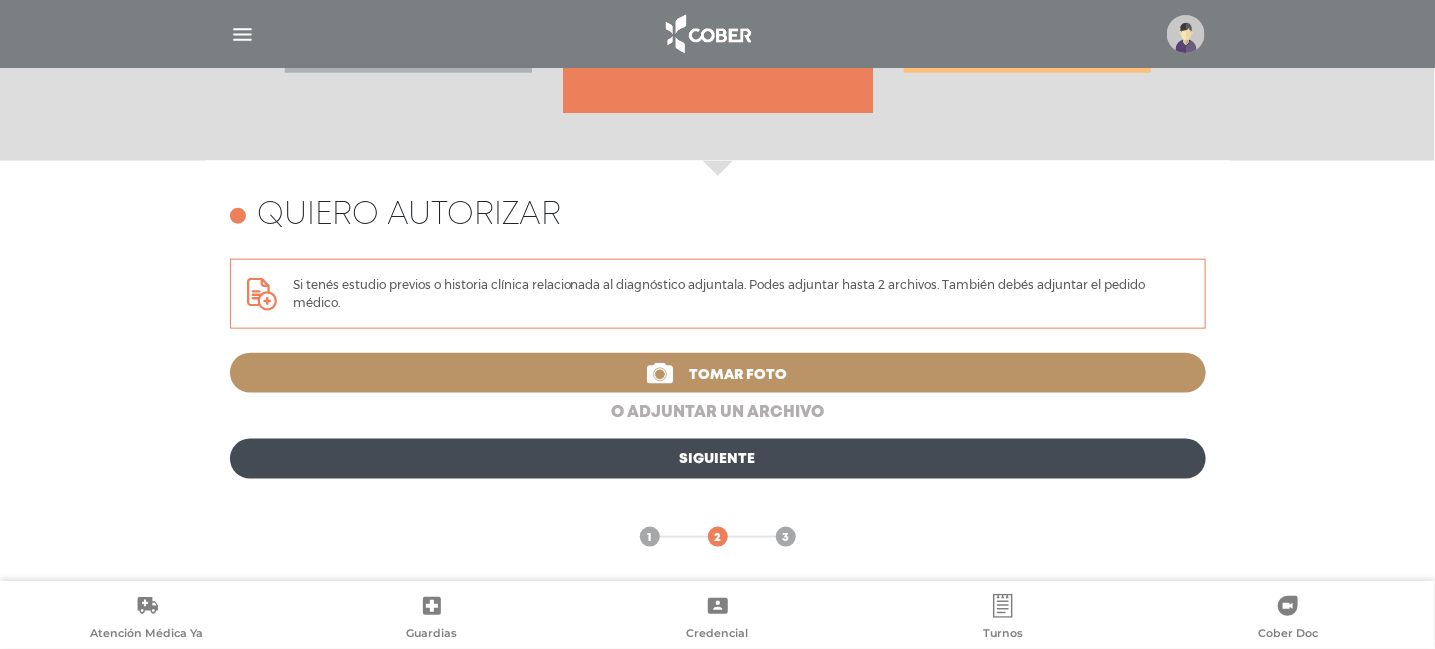 click on "o adjuntar un archivo" at bounding box center (718, 413) 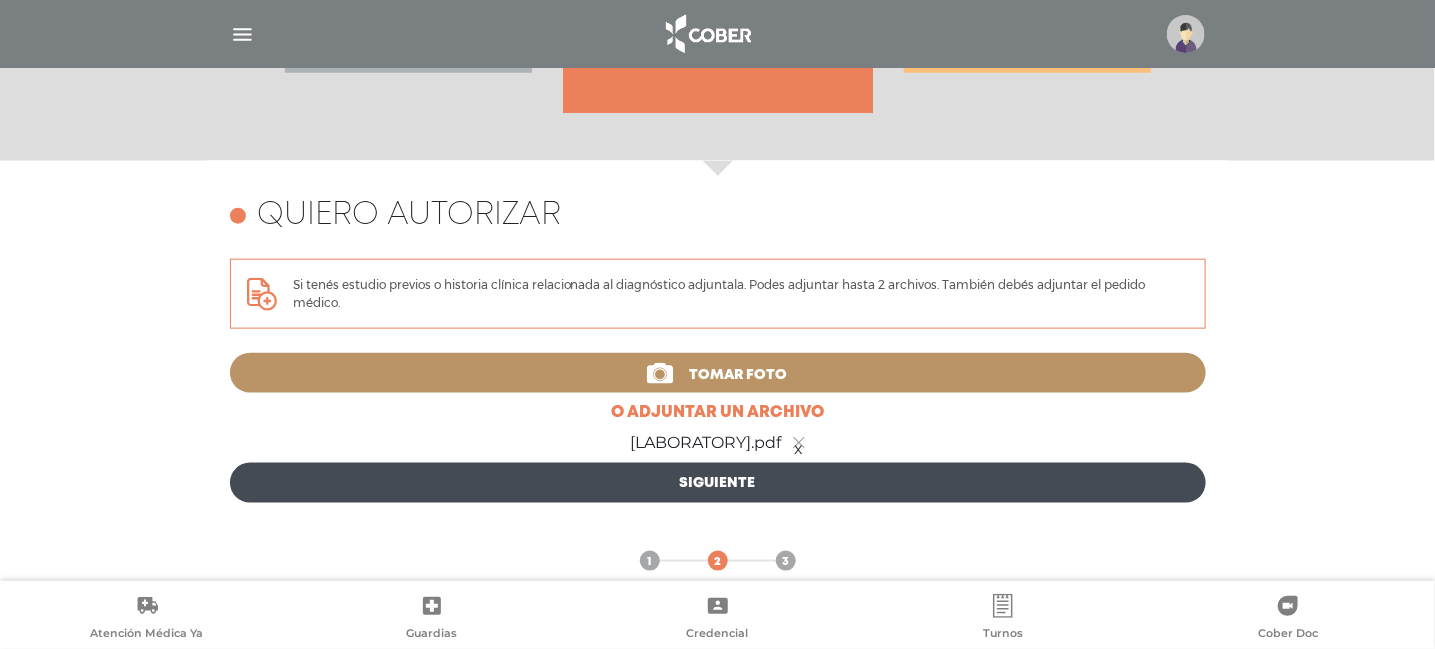 click on "x" at bounding box center [799, 443] 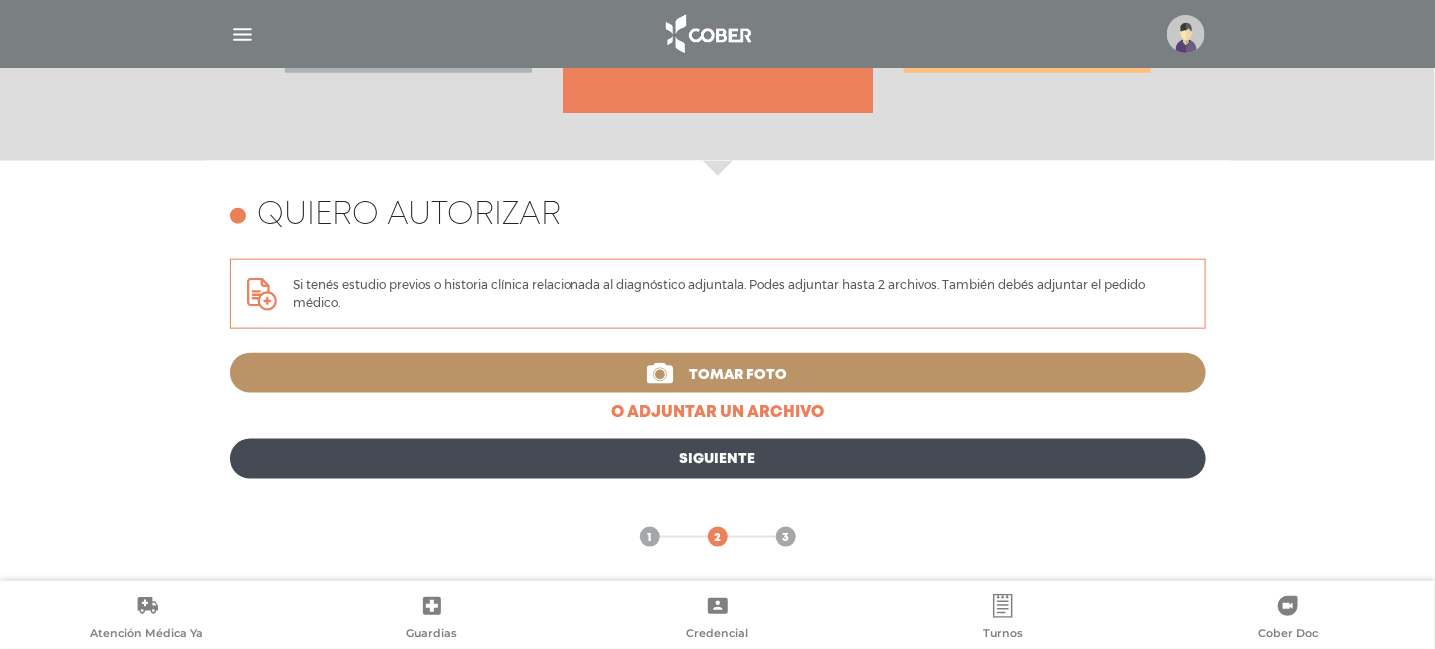 scroll, scrollTop: 0, scrollLeft: 0, axis: both 